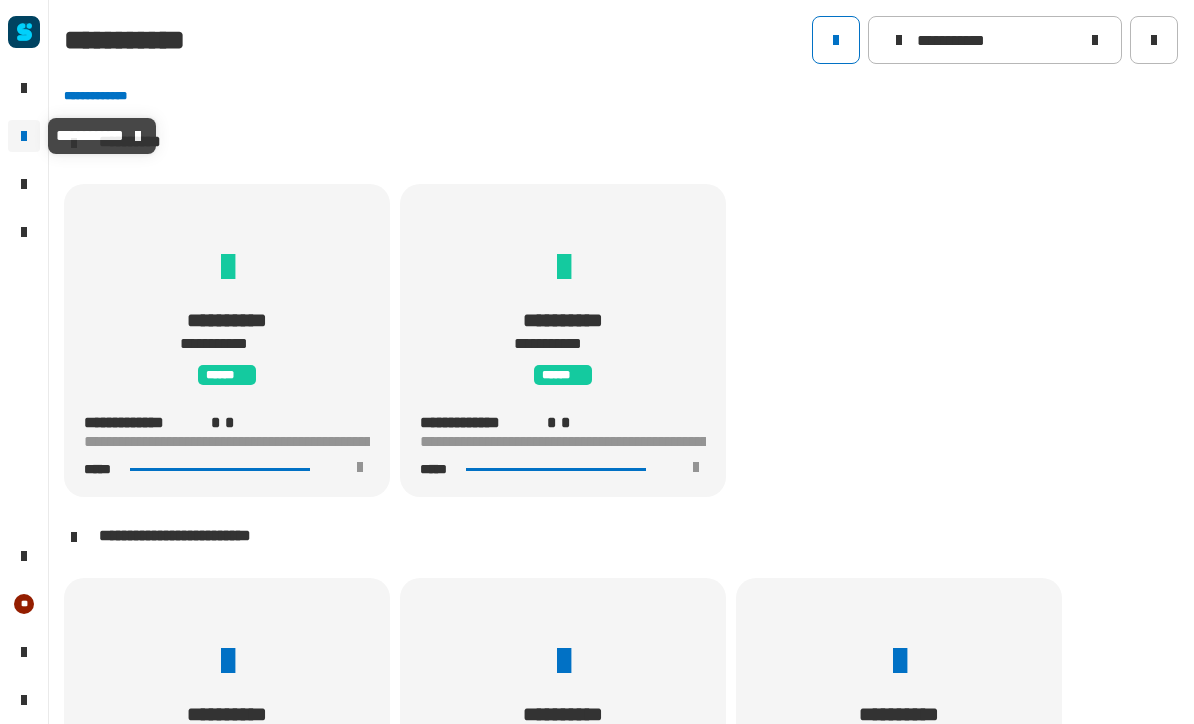 scroll, scrollTop: 0, scrollLeft: 0, axis: both 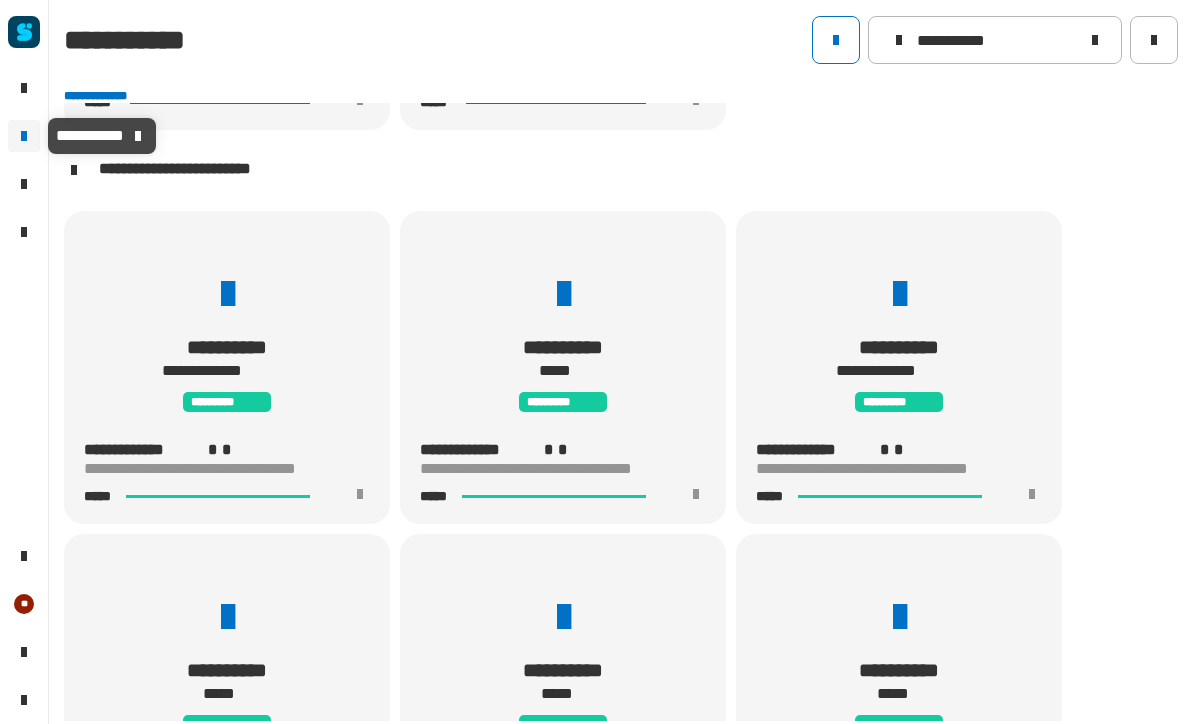 click 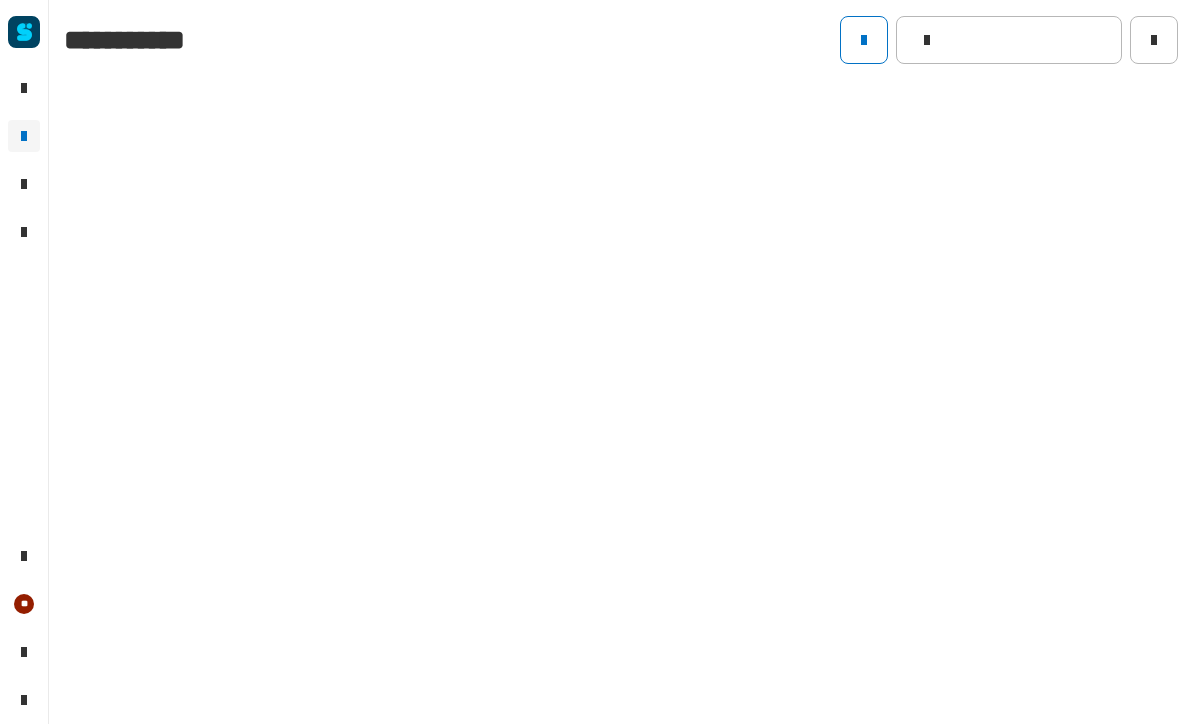 scroll, scrollTop: 0, scrollLeft: 0, axis: both 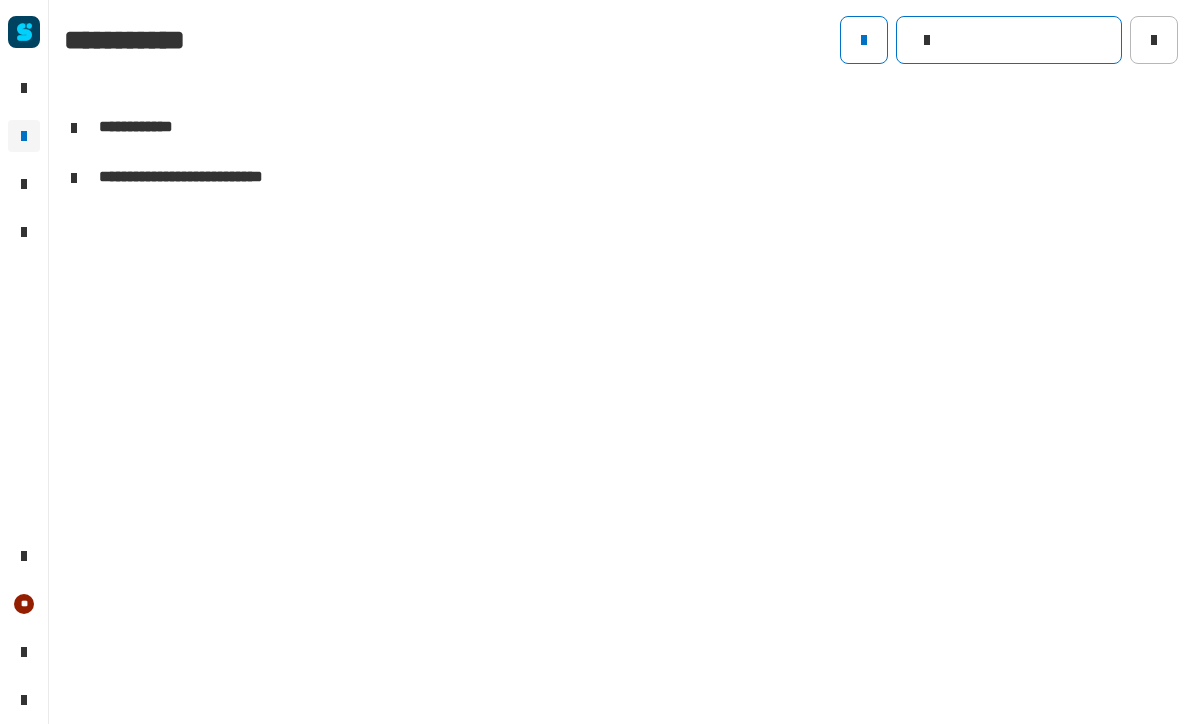 click 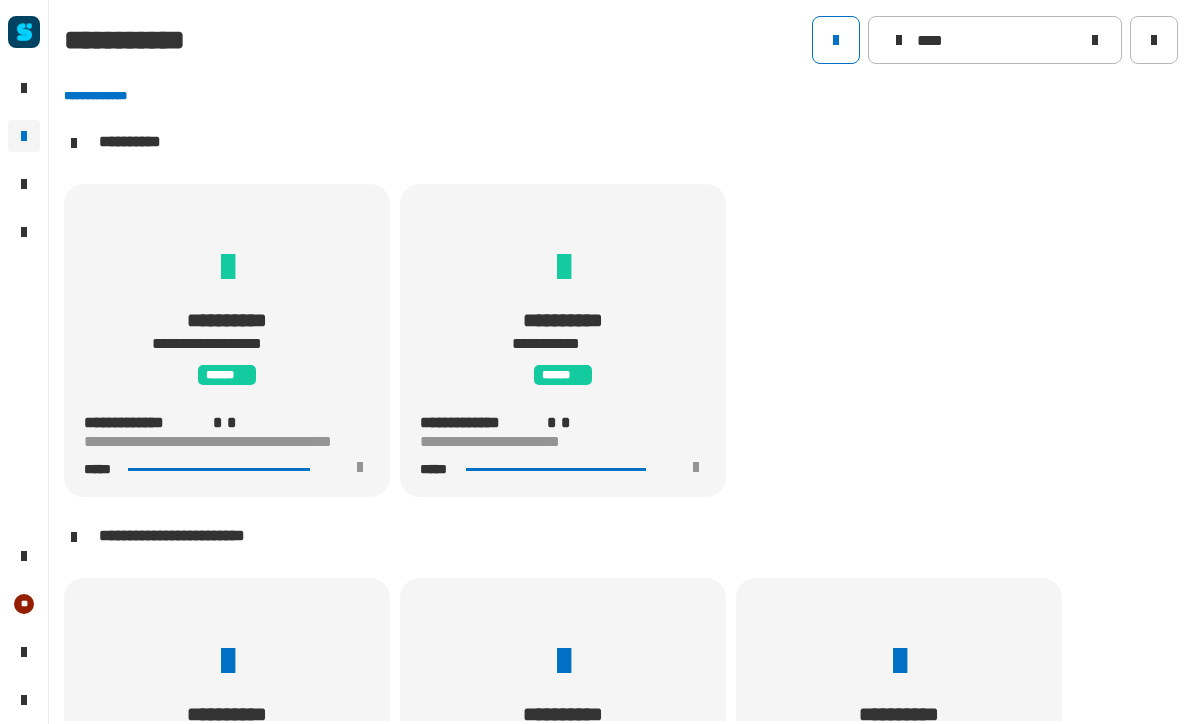 scroll, scrollTop: 1, scrollLeft: 0, axis: vertical 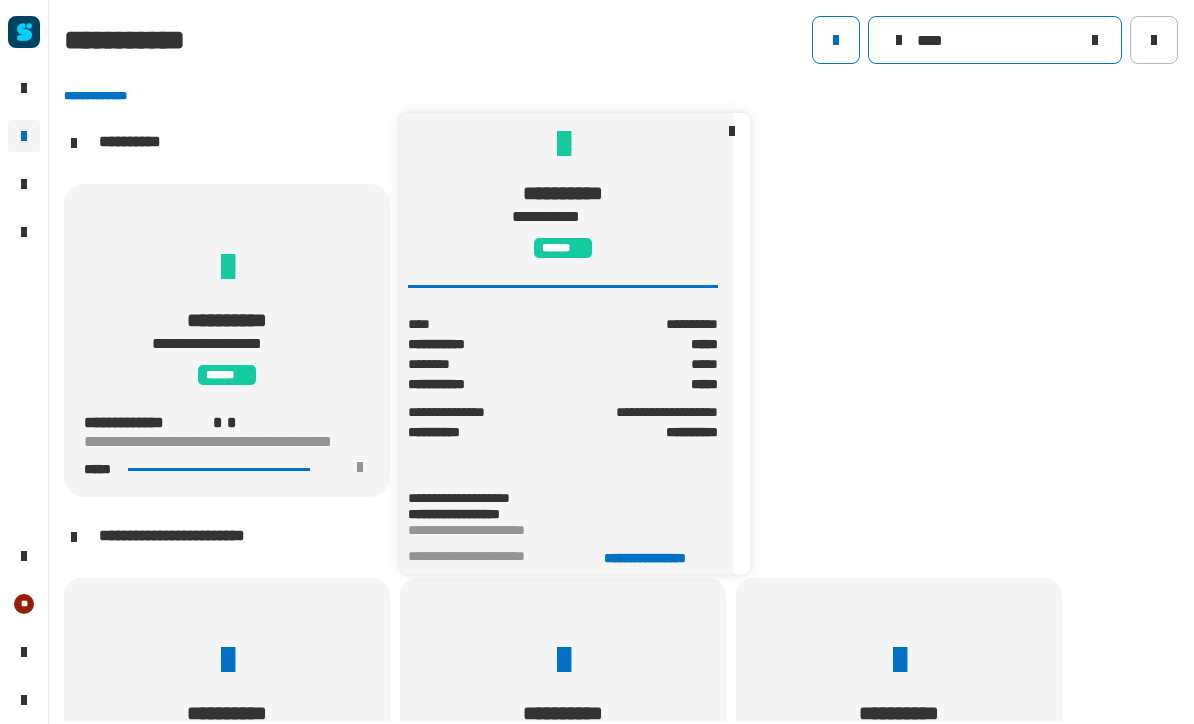 type on "****" 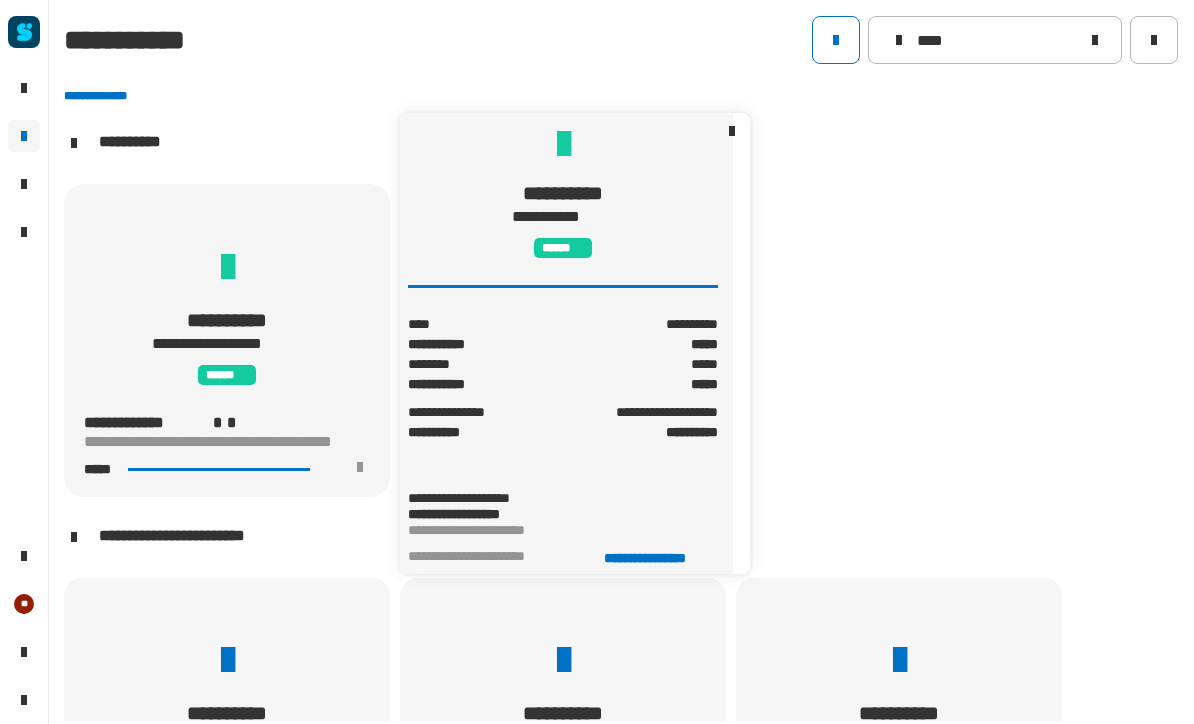 click on "**********" 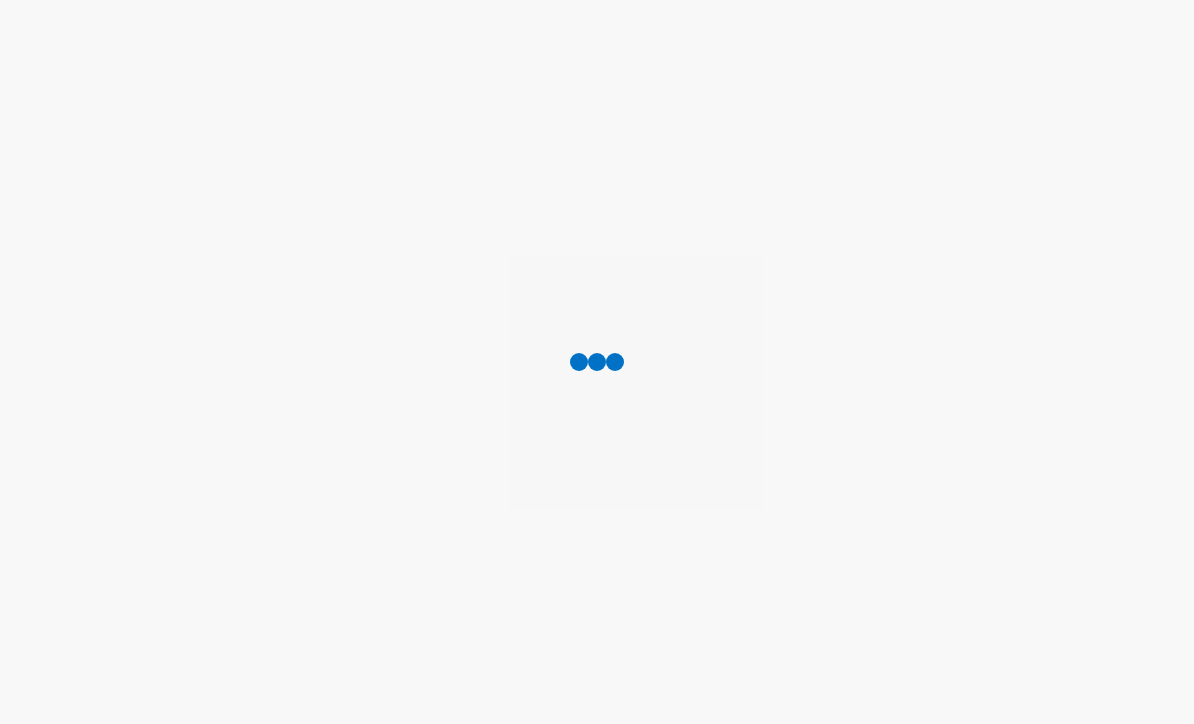 scroll, scrollTop: 0, scrollLeft: 0, axis: both 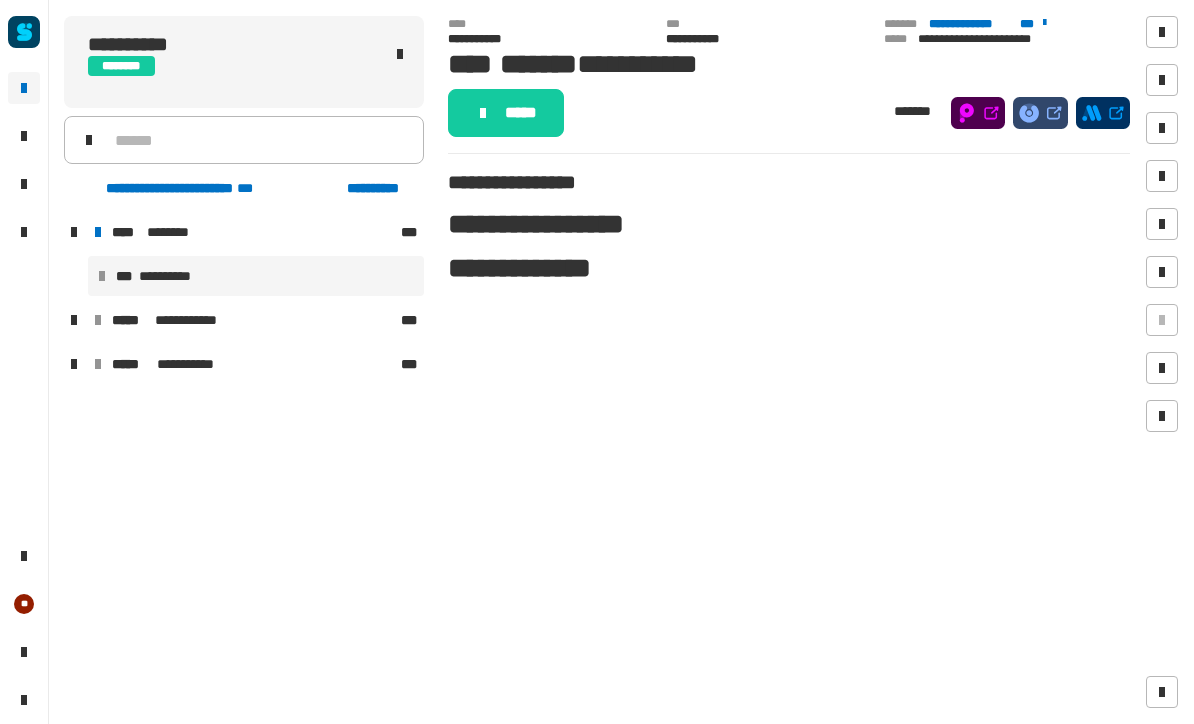 click on "***** *******" 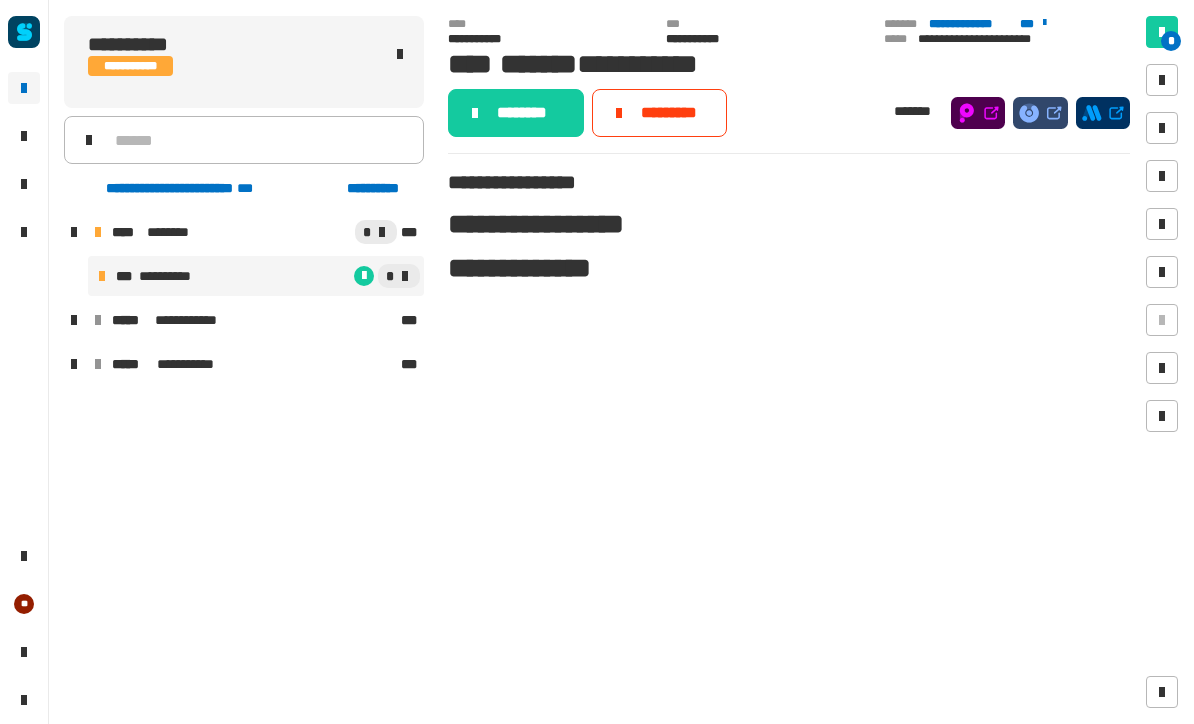 click on "********" 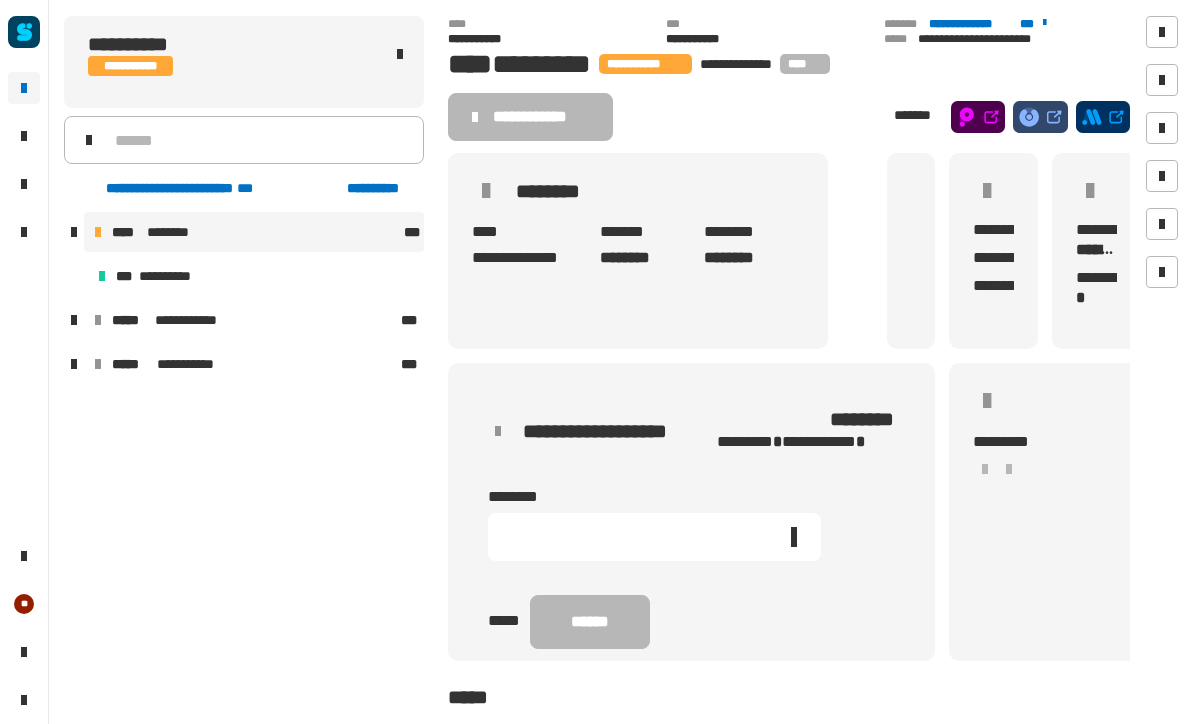 click 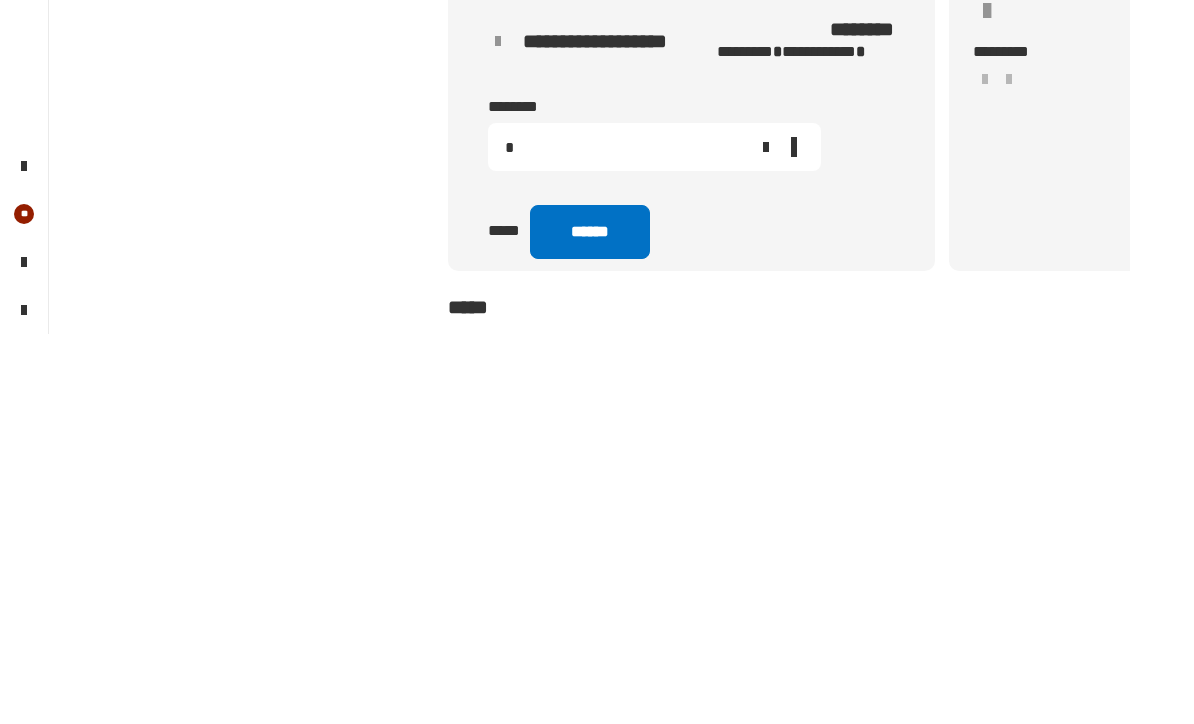 type on "*" 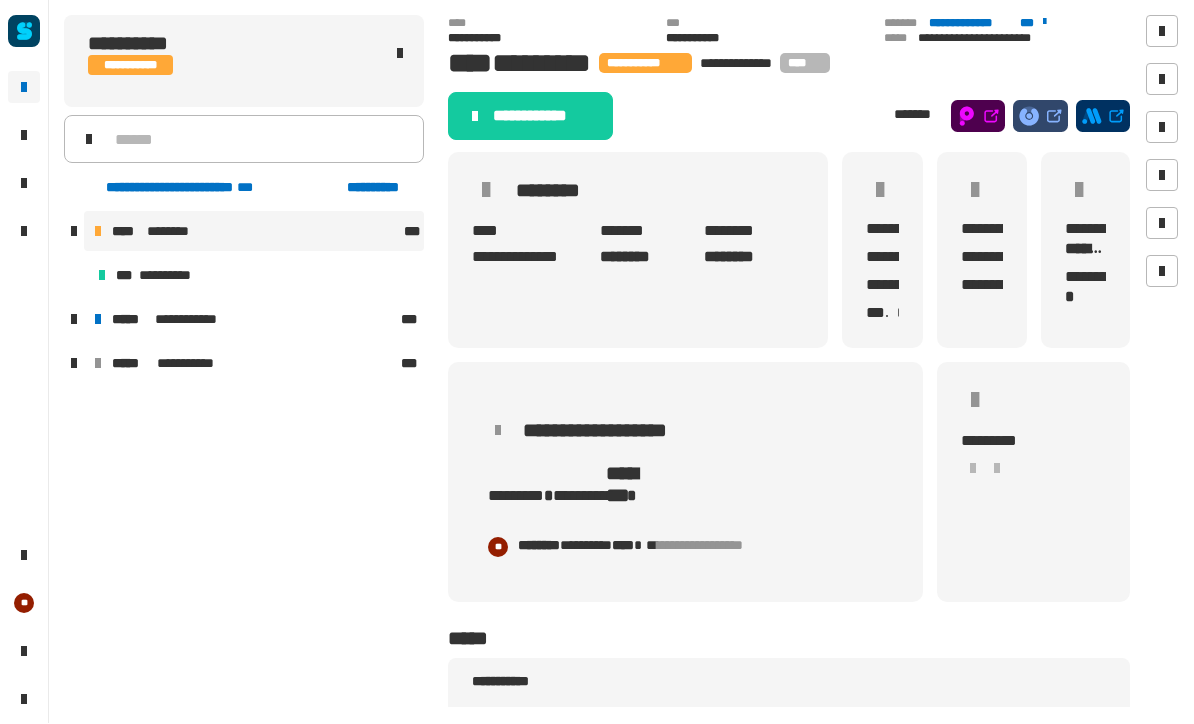 click on "**********" 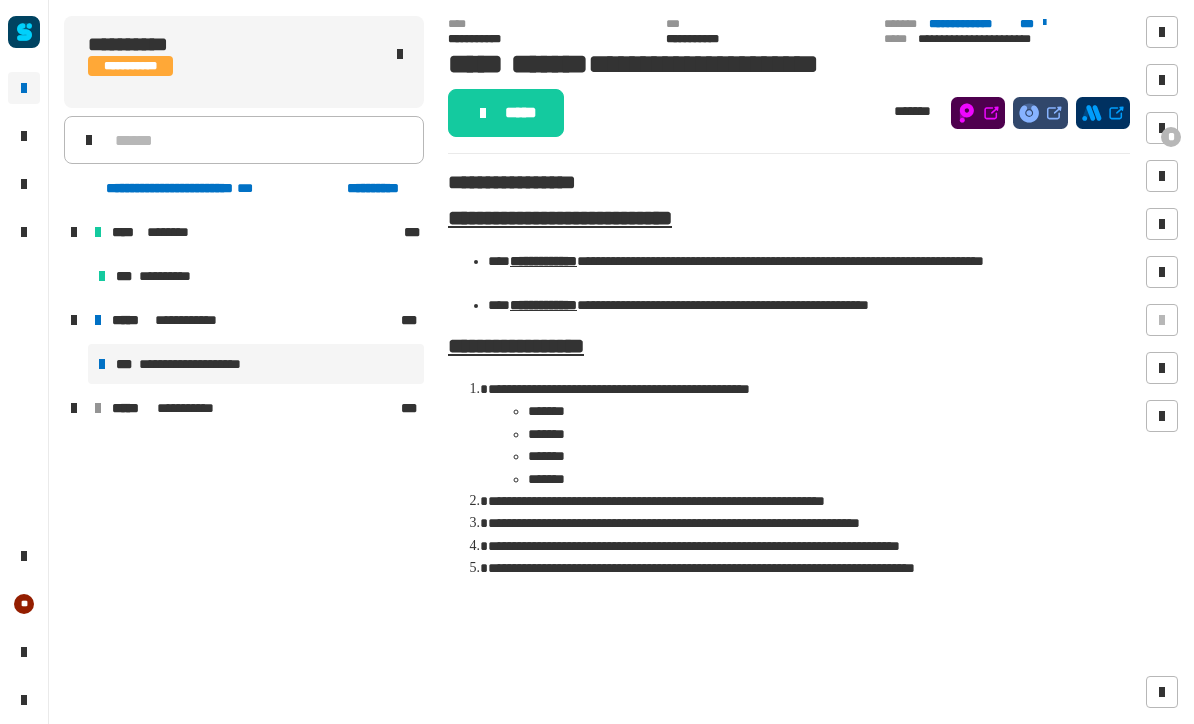 click on "*****" 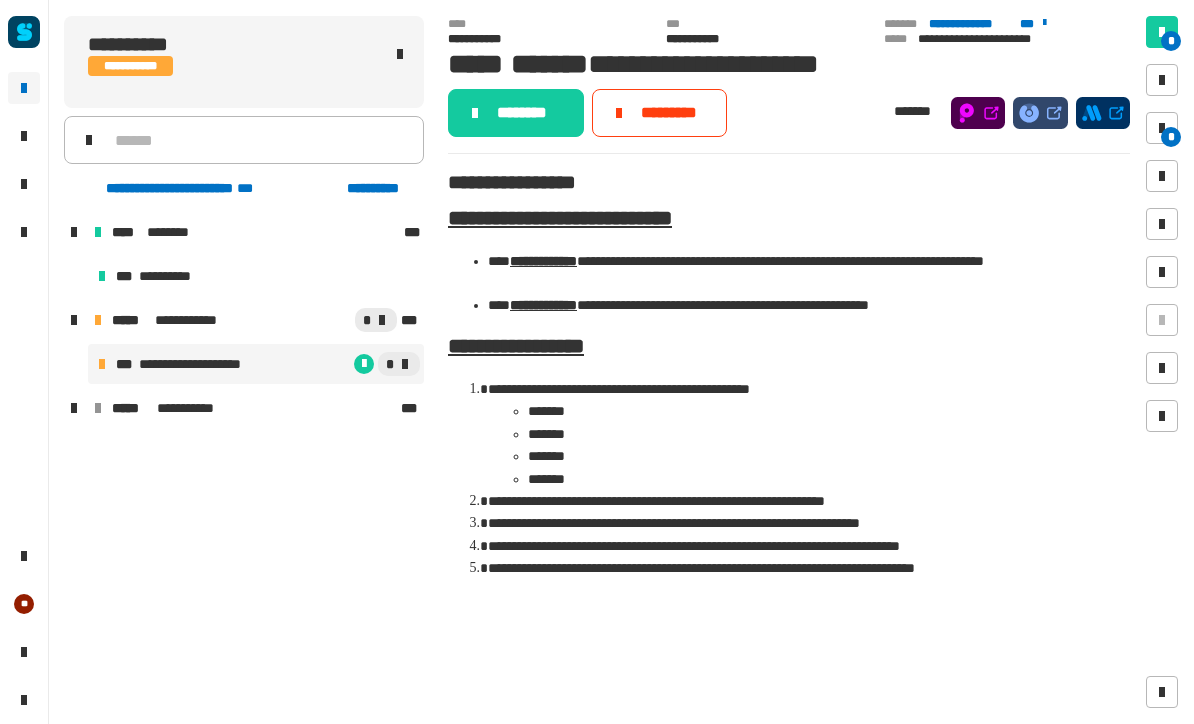 click on "********" 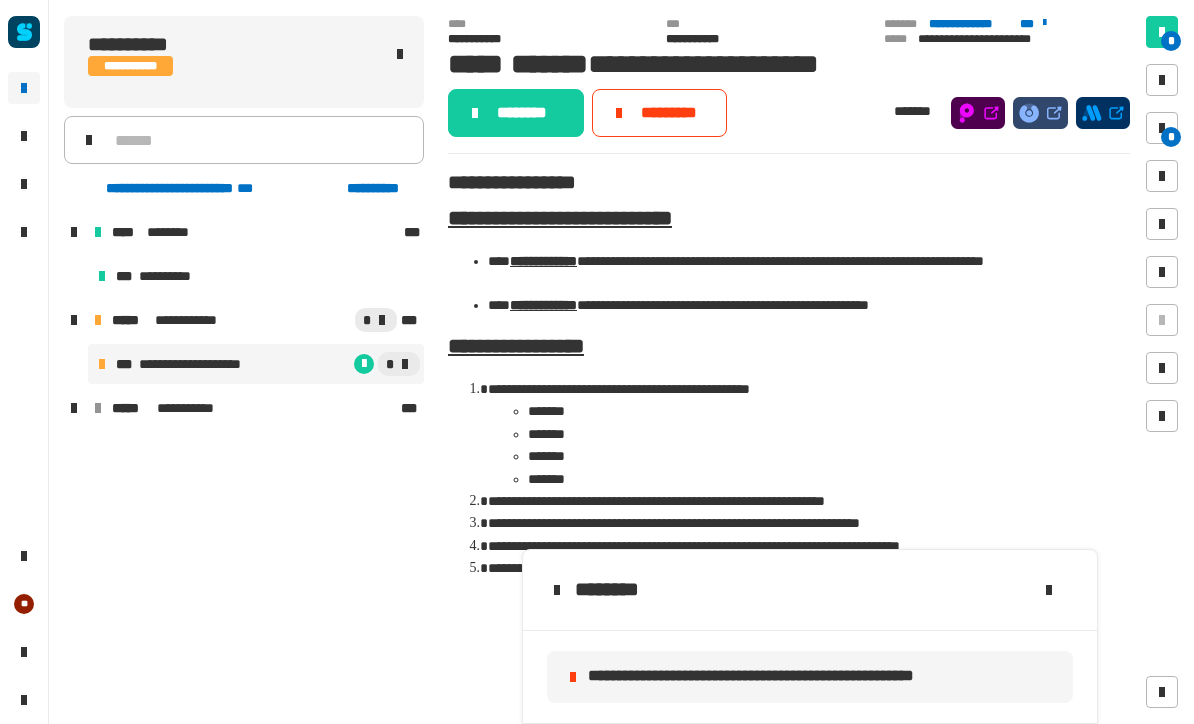 click on "********" 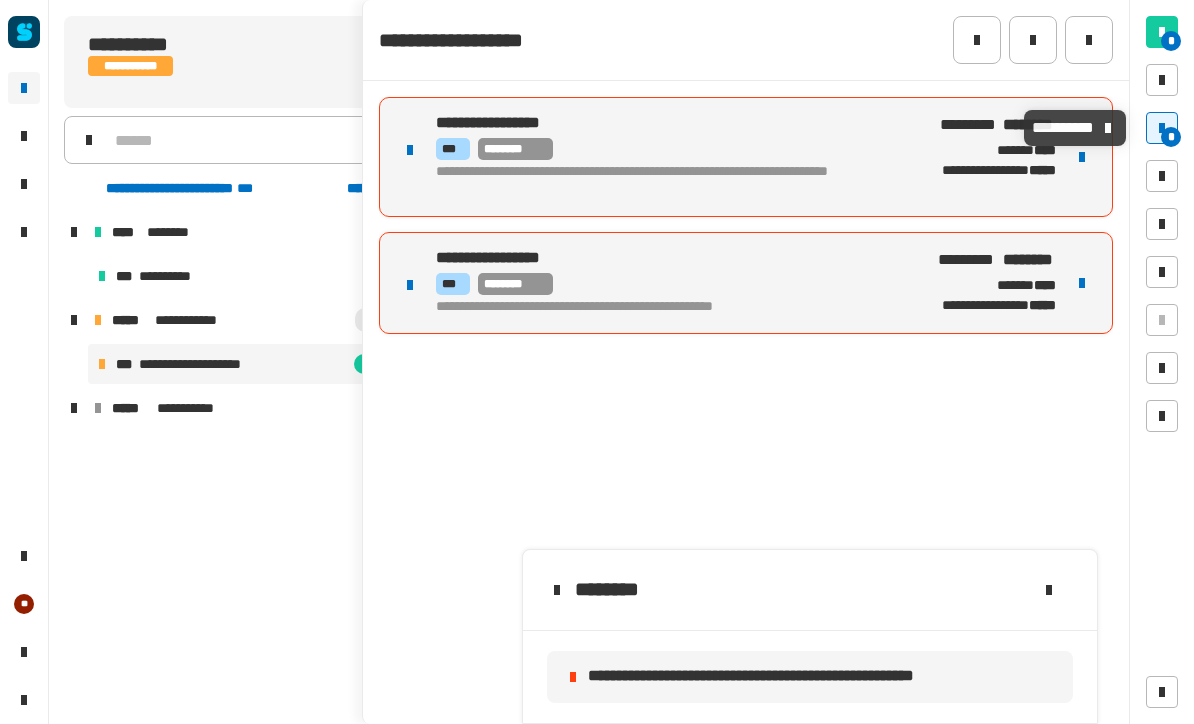 click on "**********" 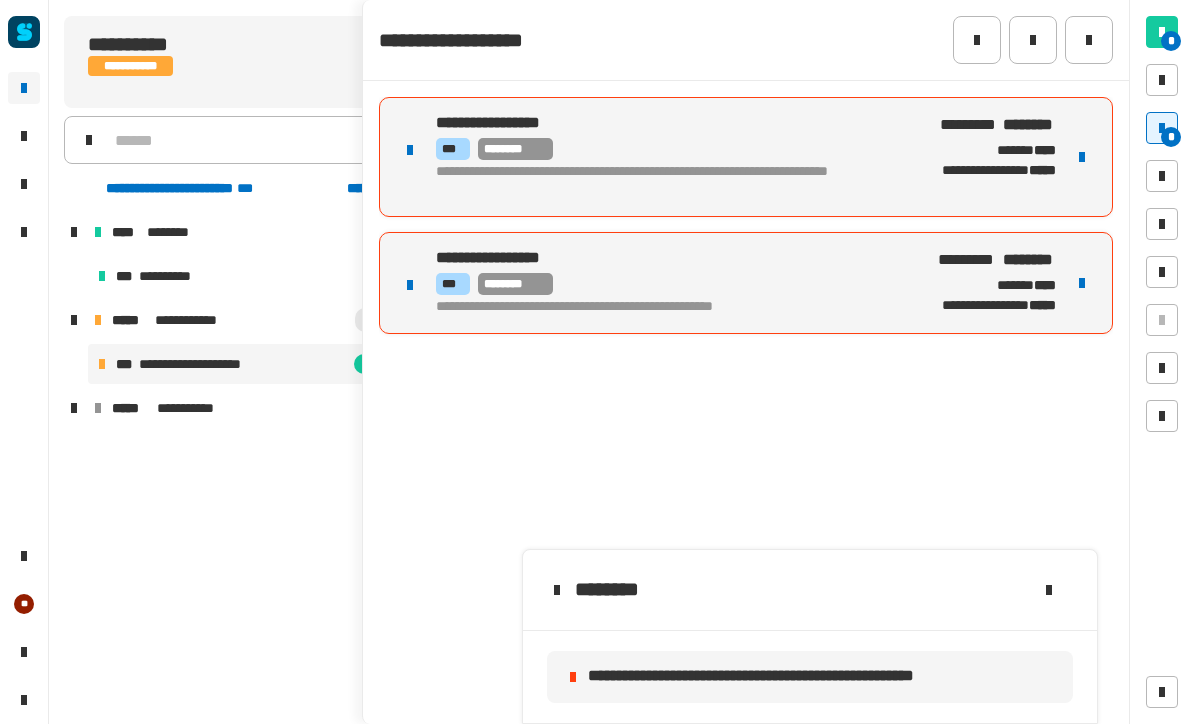 click at bounding box center [410, 150] 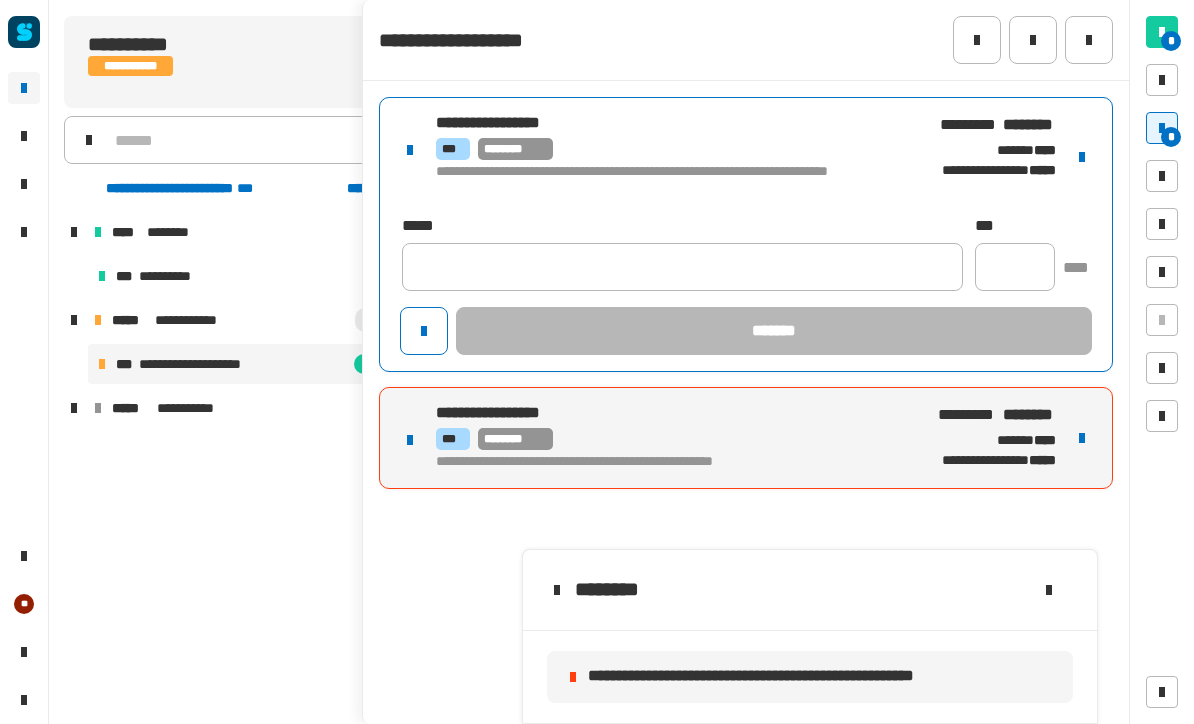click at bounding box center [1082, 157] 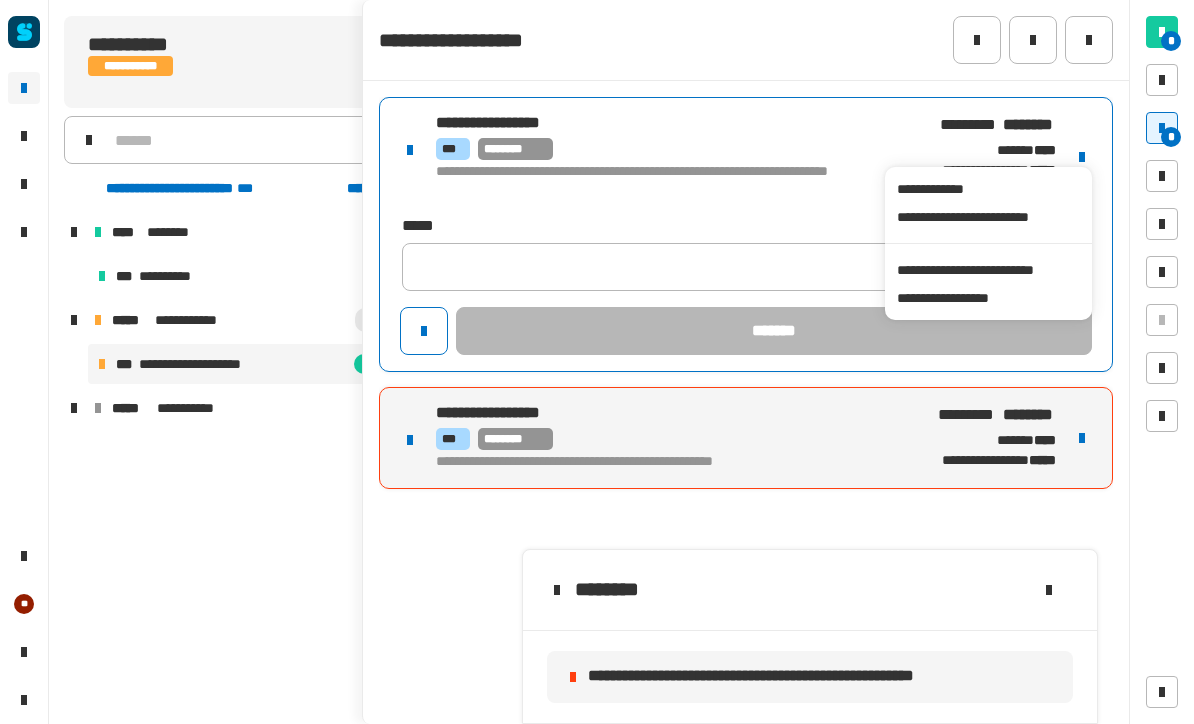 click on "**********" at bounding box center (988, 270) 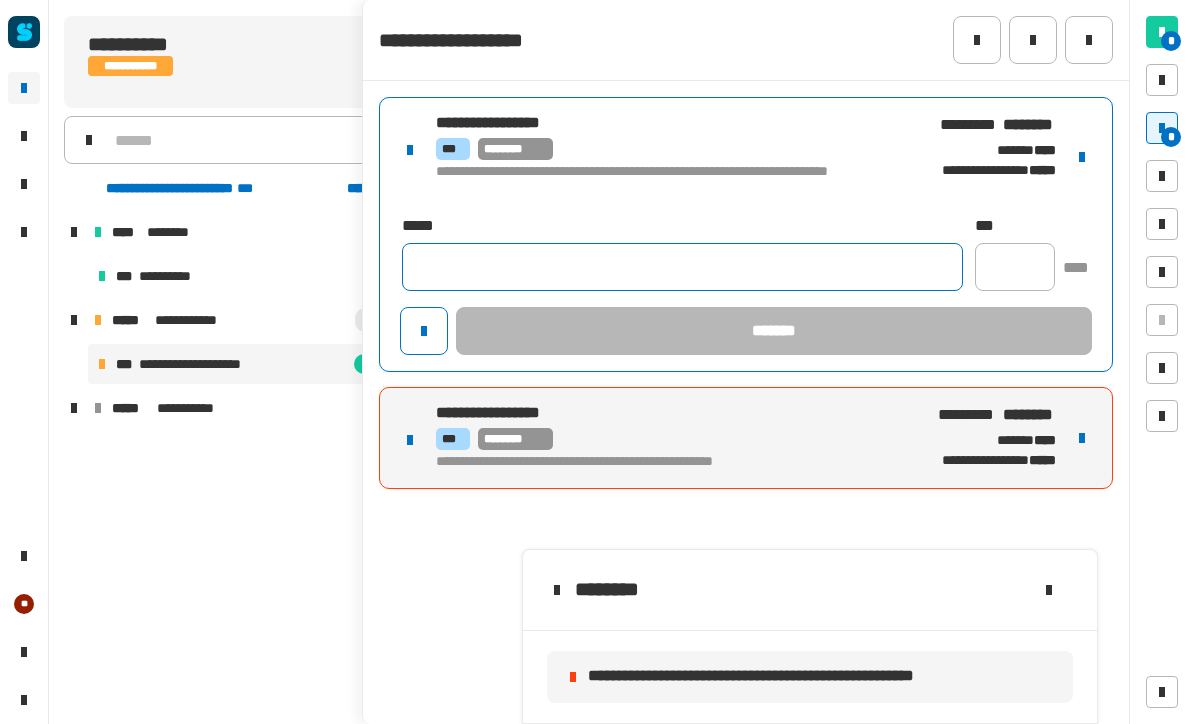 click 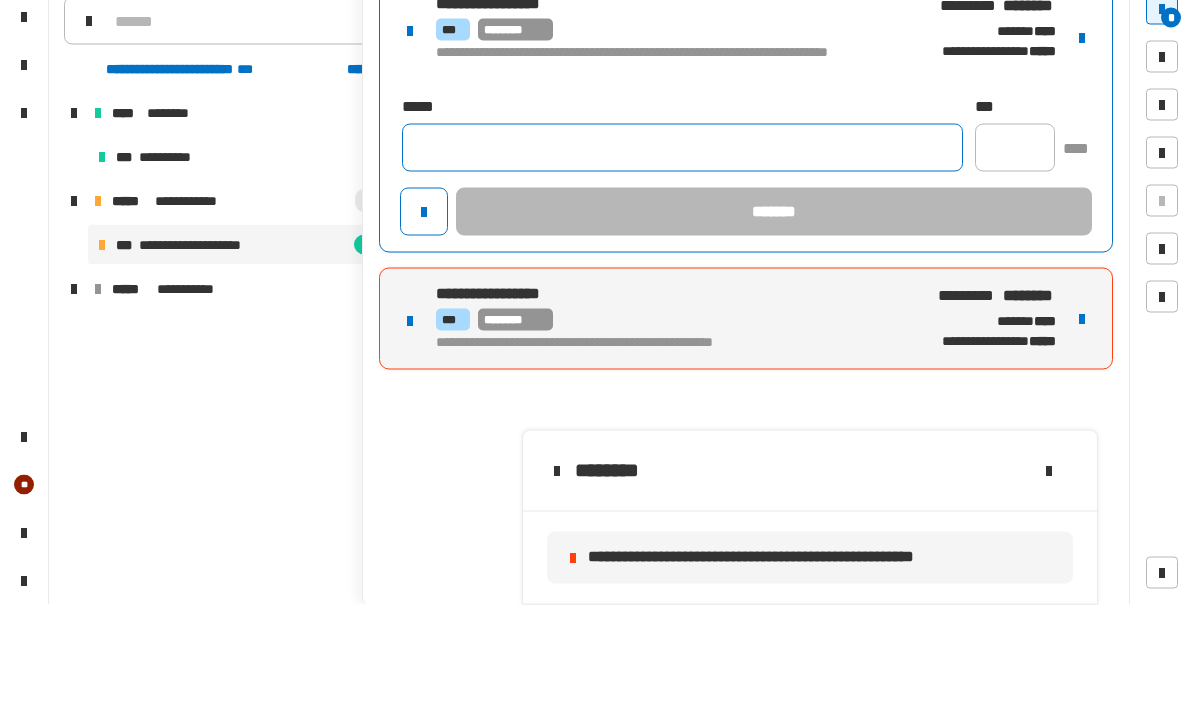 paste on "**********" 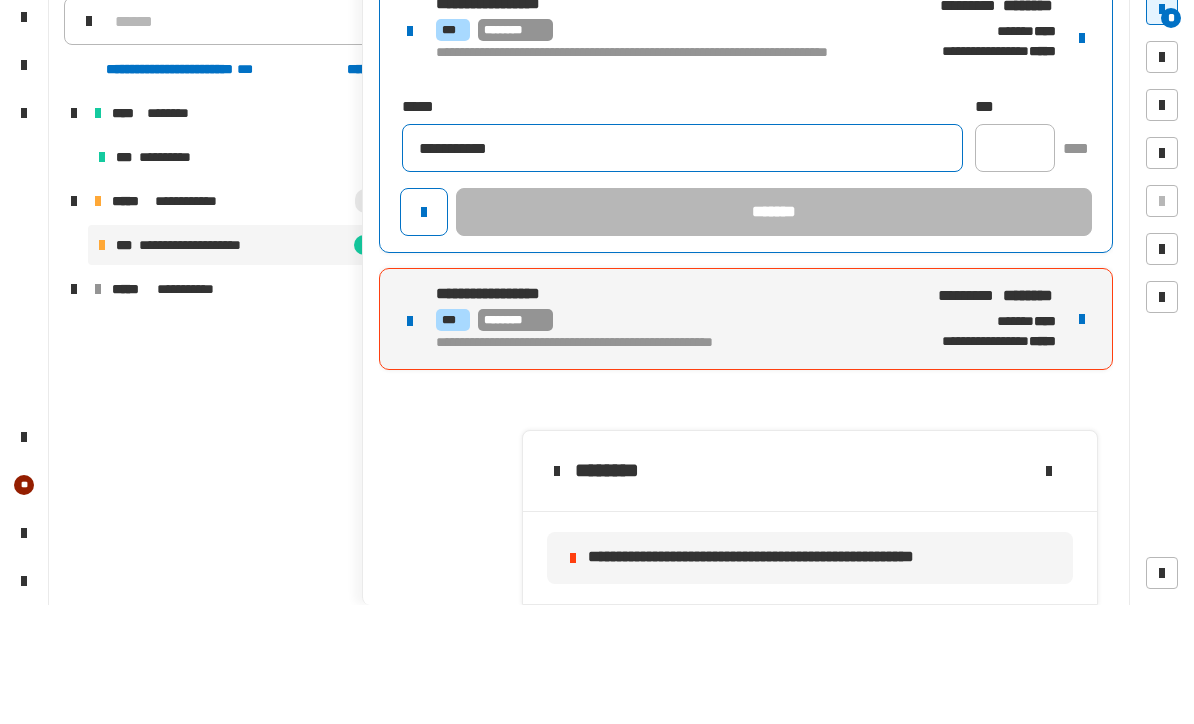 type on "**********" 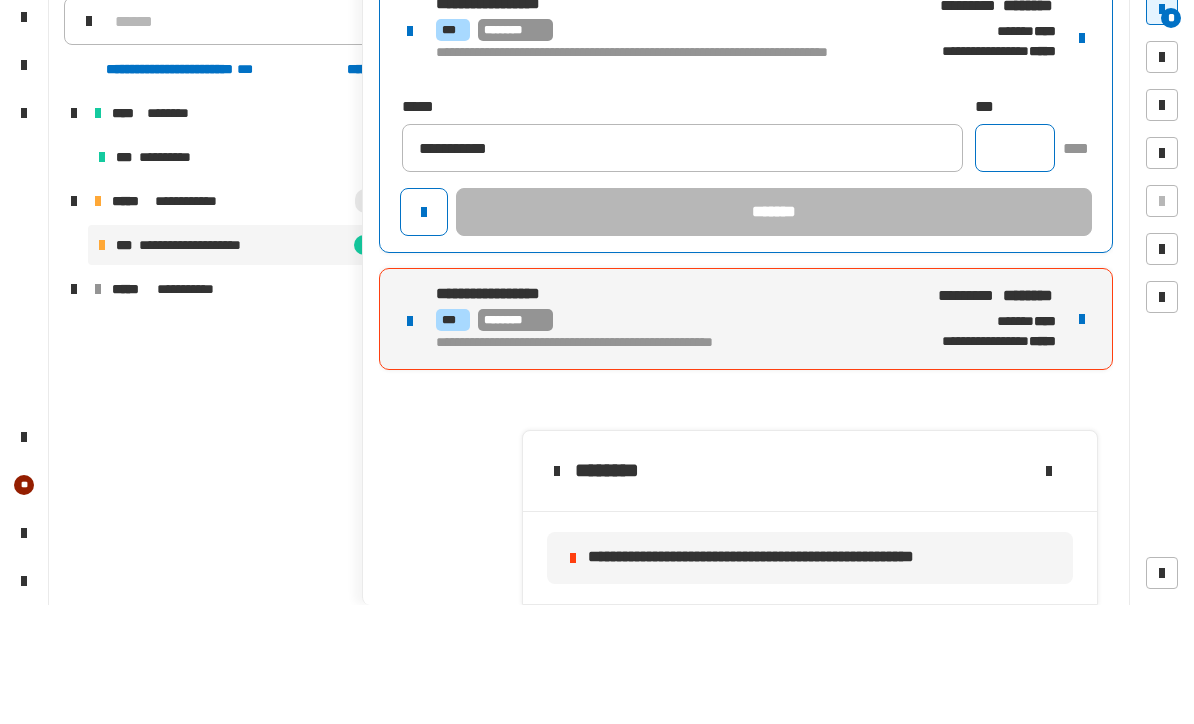 click 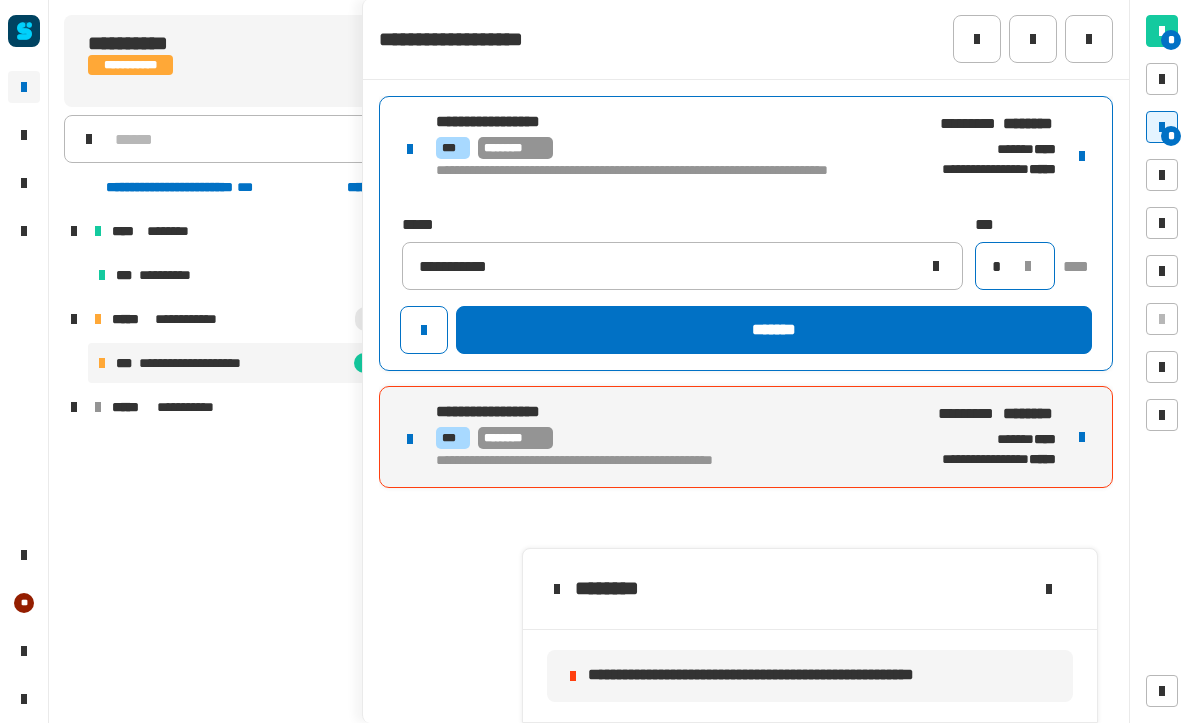 type on "*" 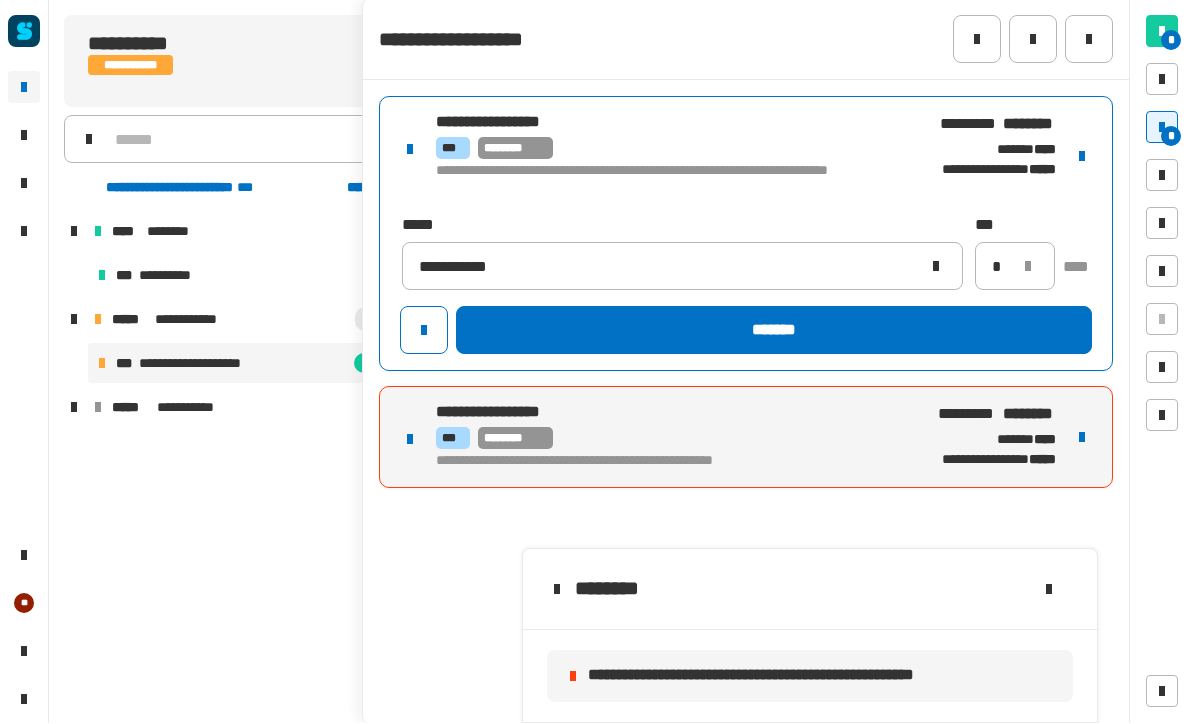 click on "*******" 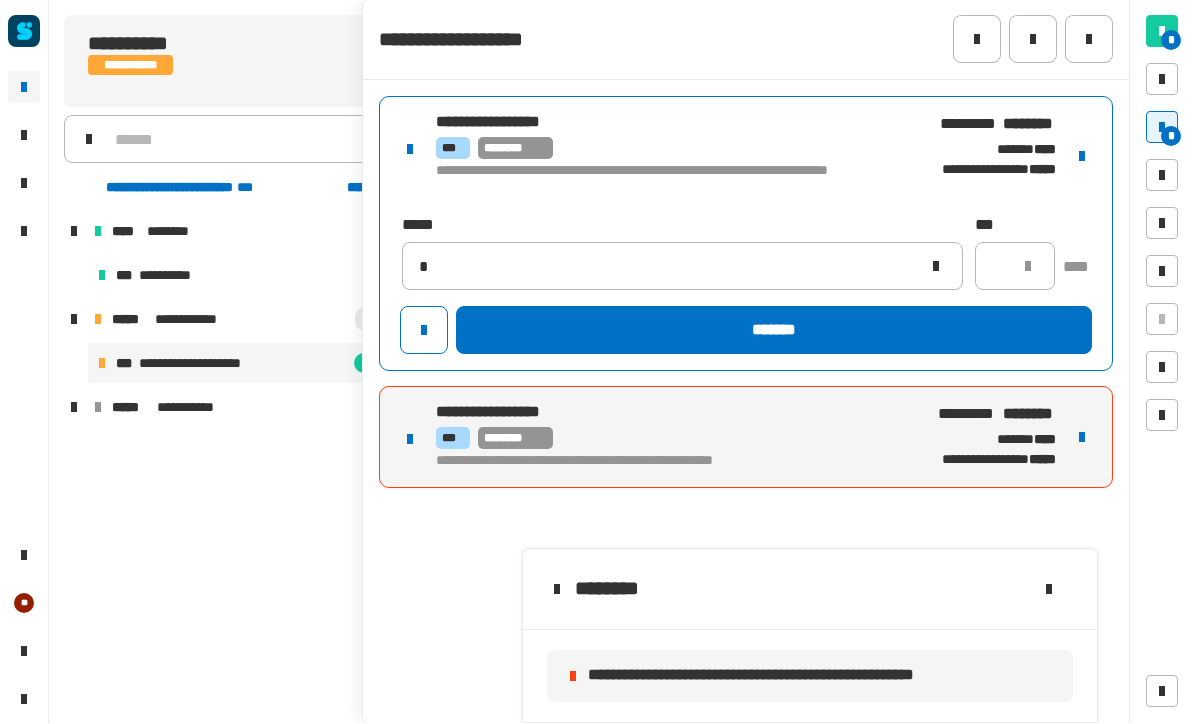 type 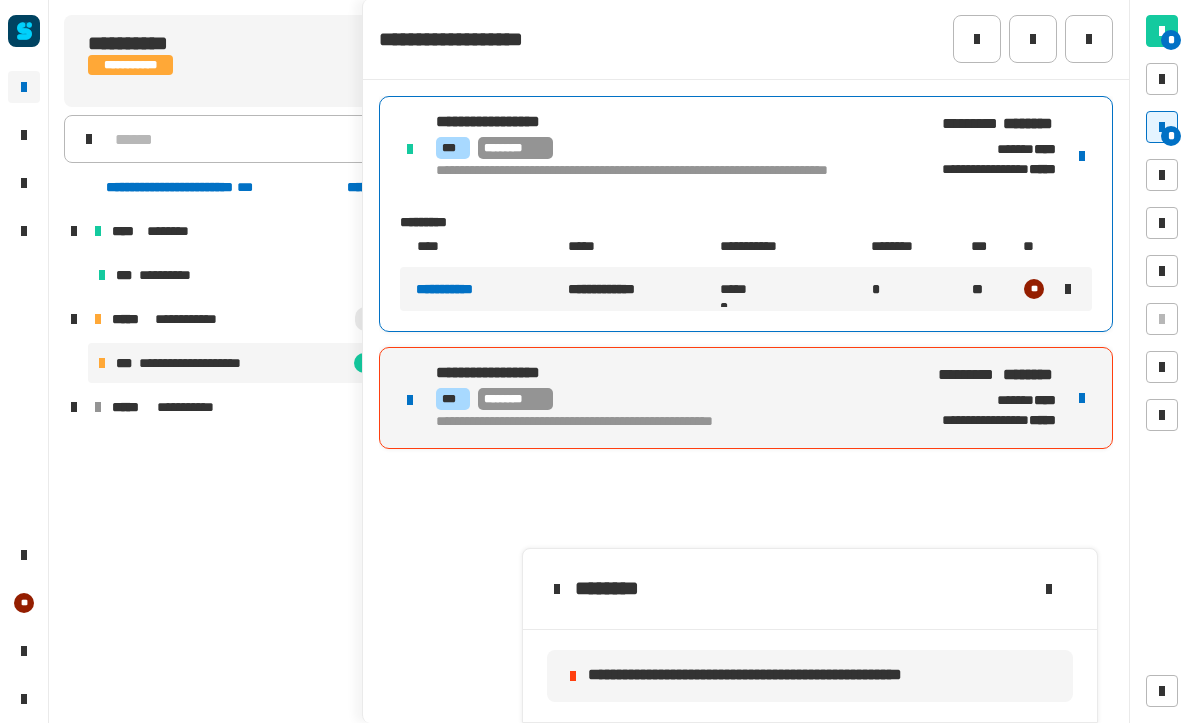 click on "**********" at bounding box center [746, 399] 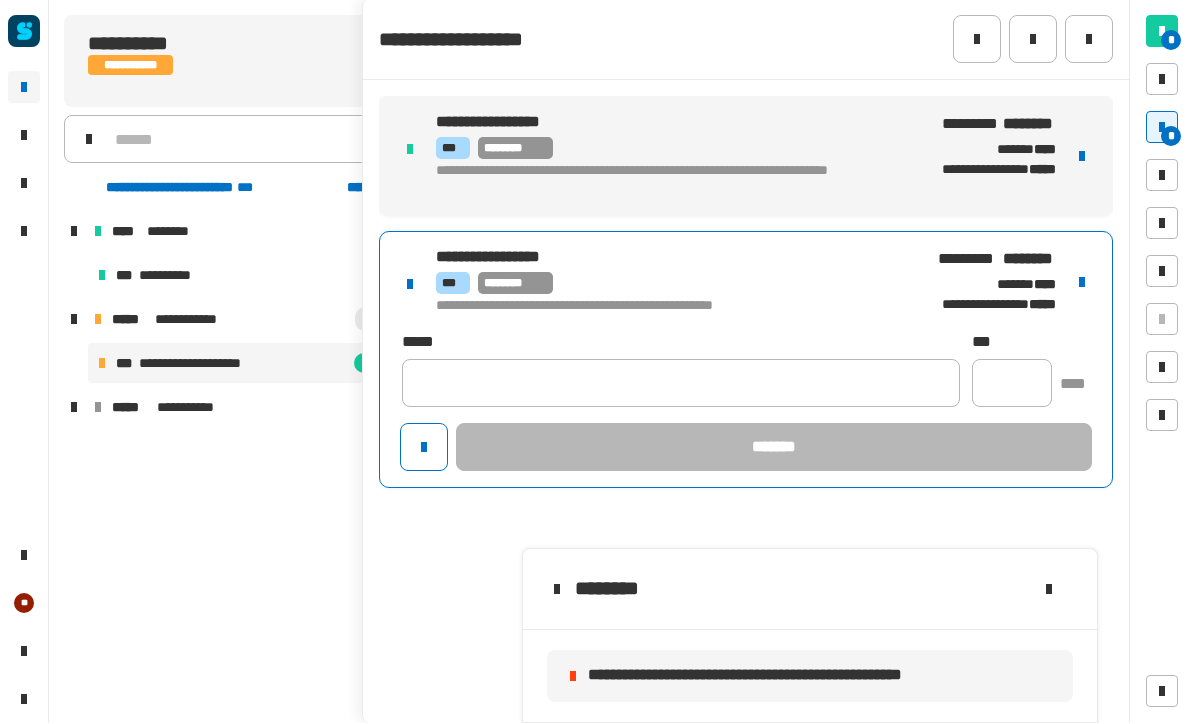 click at bounding box center [1082, 283] 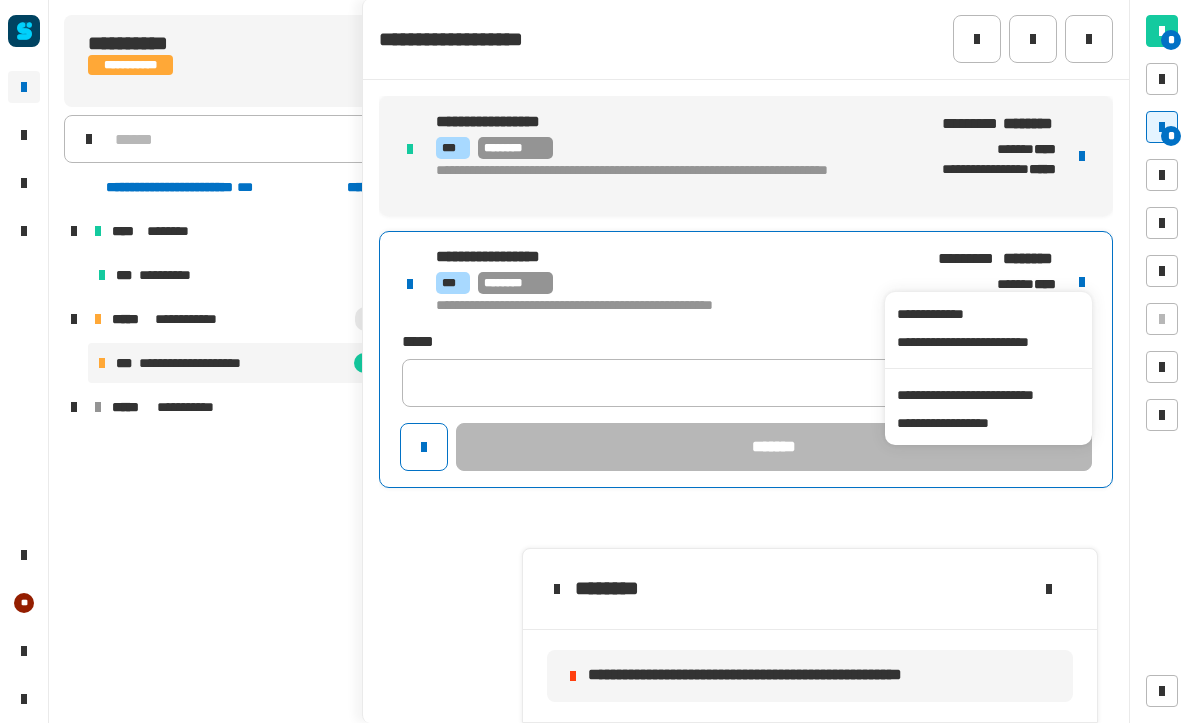 click on "**********" at bounding box center (988, 396) 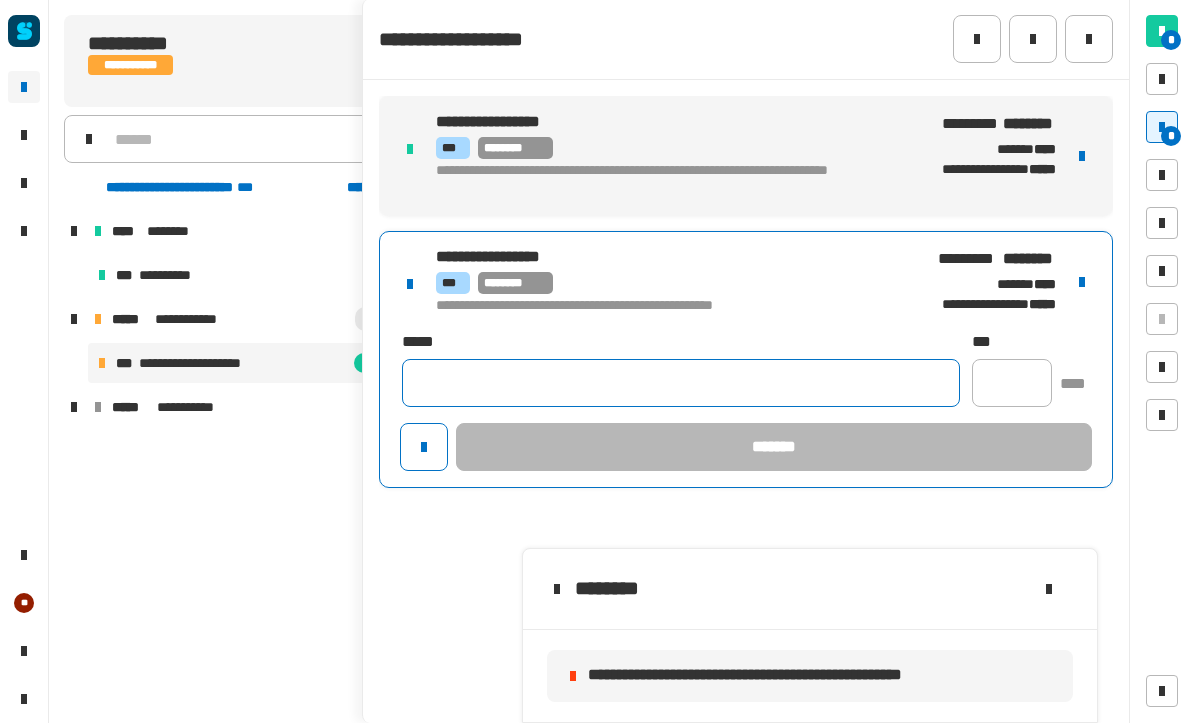 click 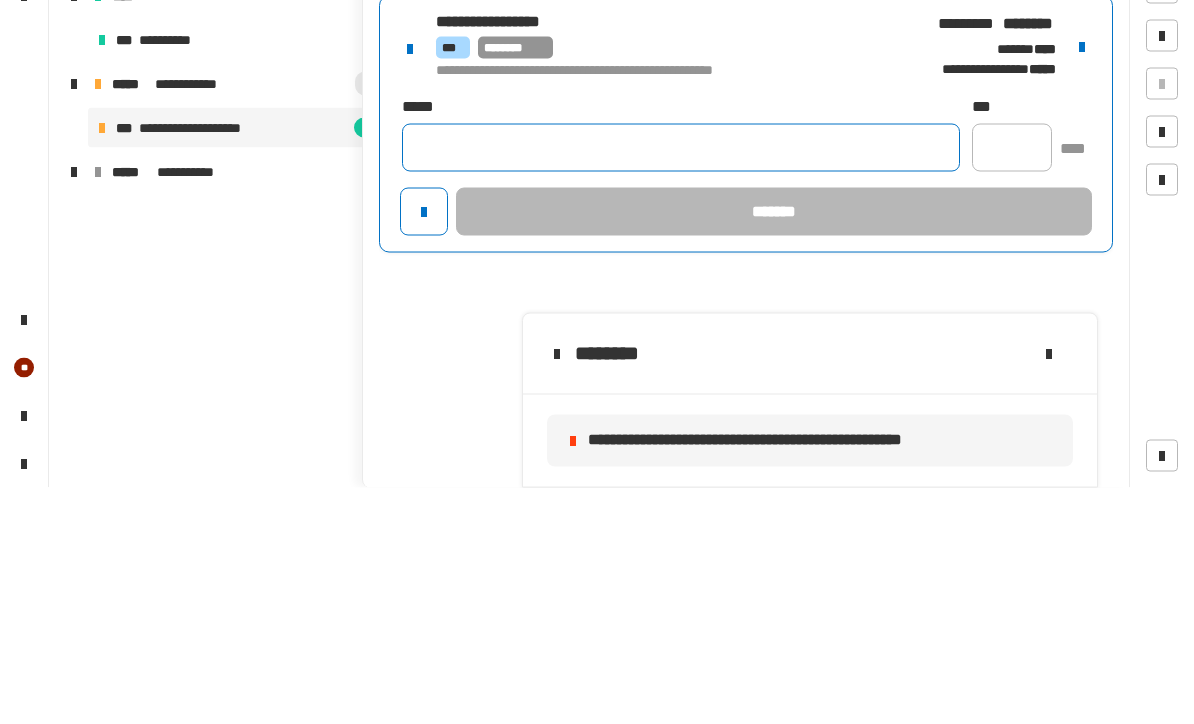 paste on "**********" 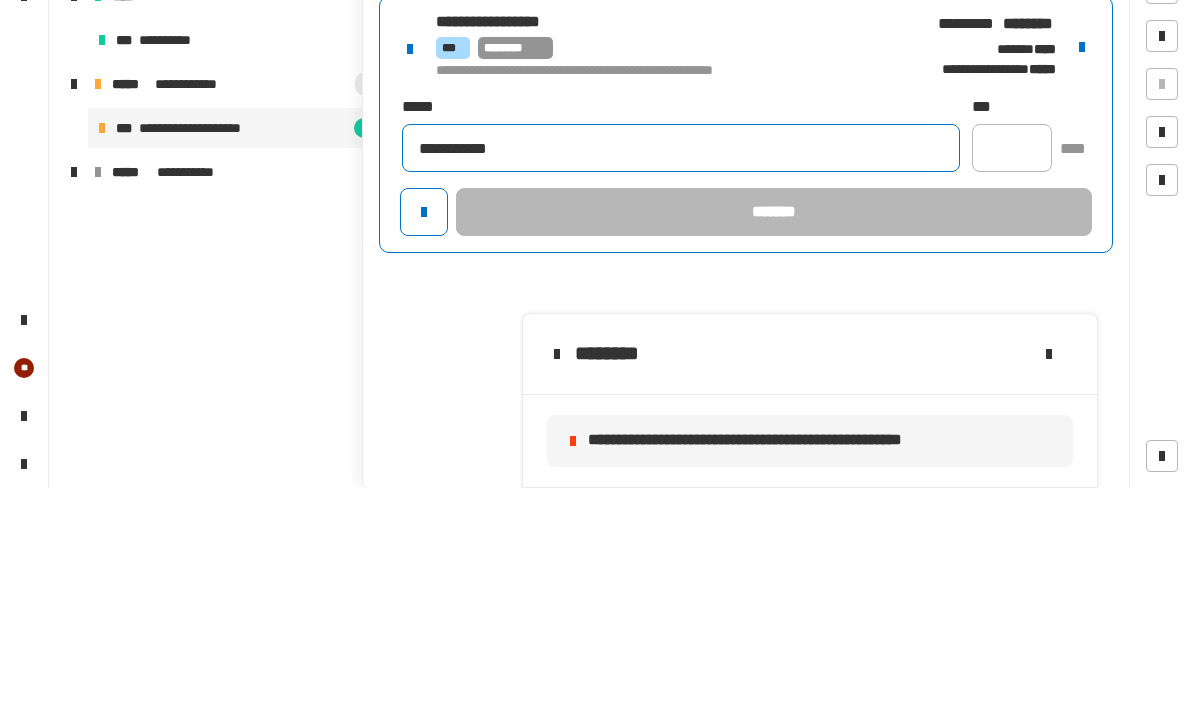type on "**********" 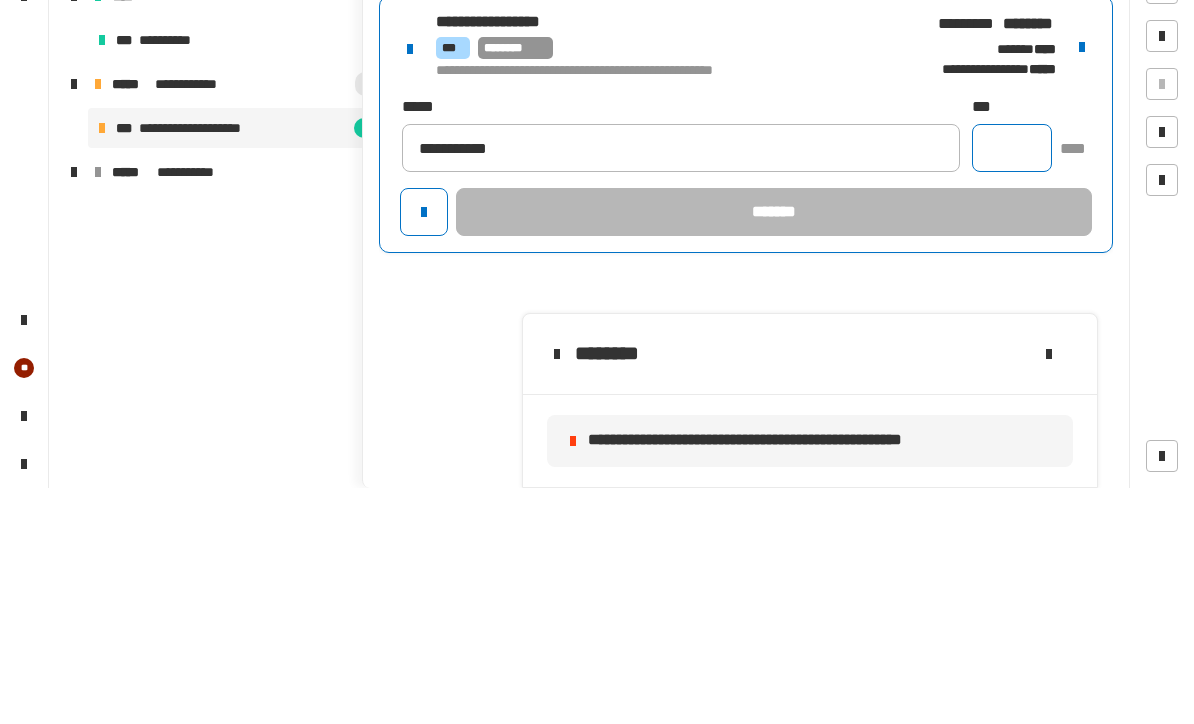 click 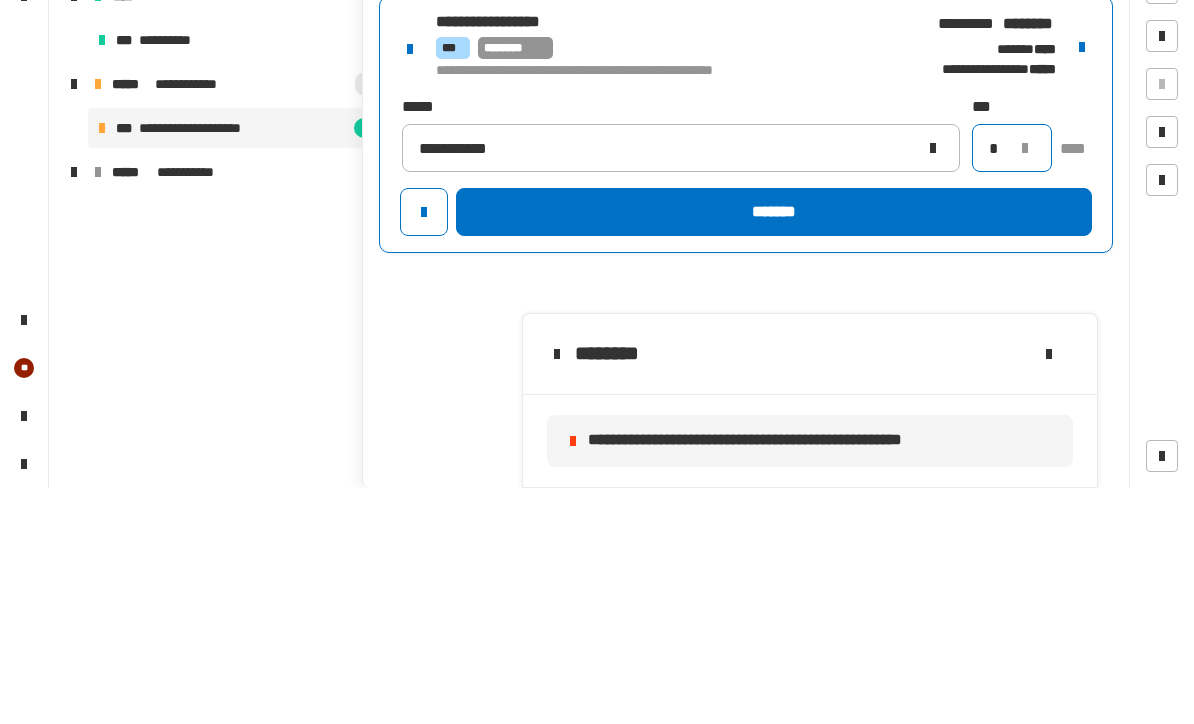 type on "*" 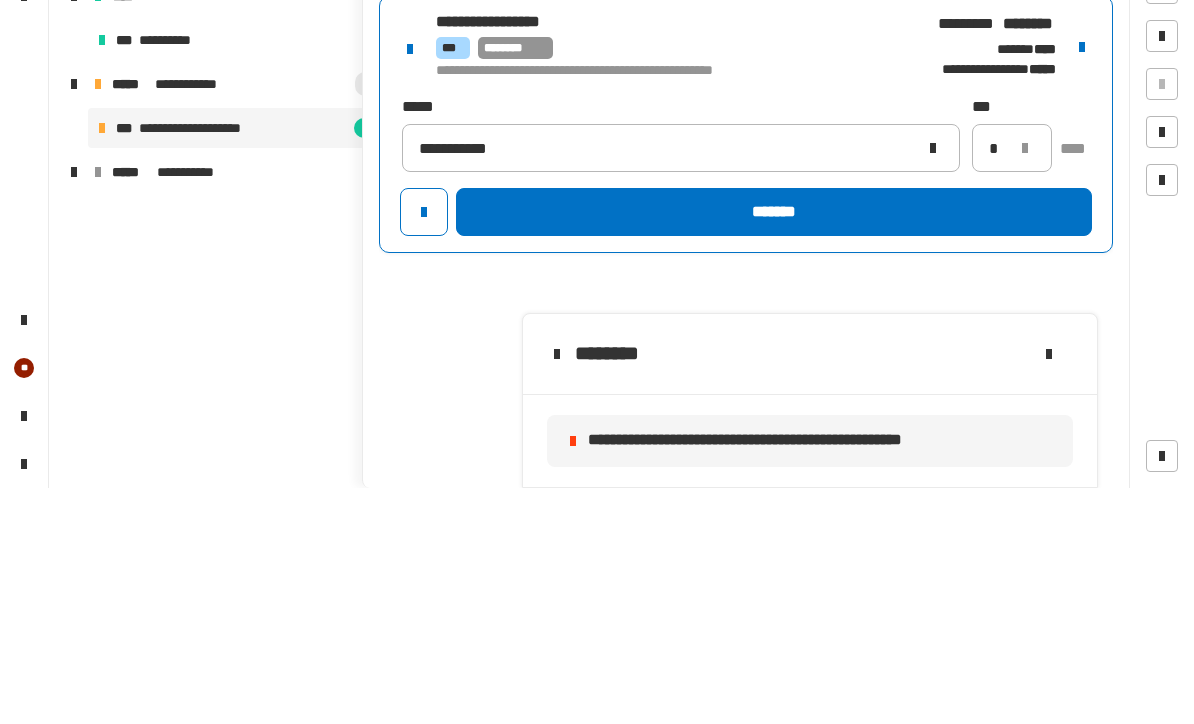 click on "*******" 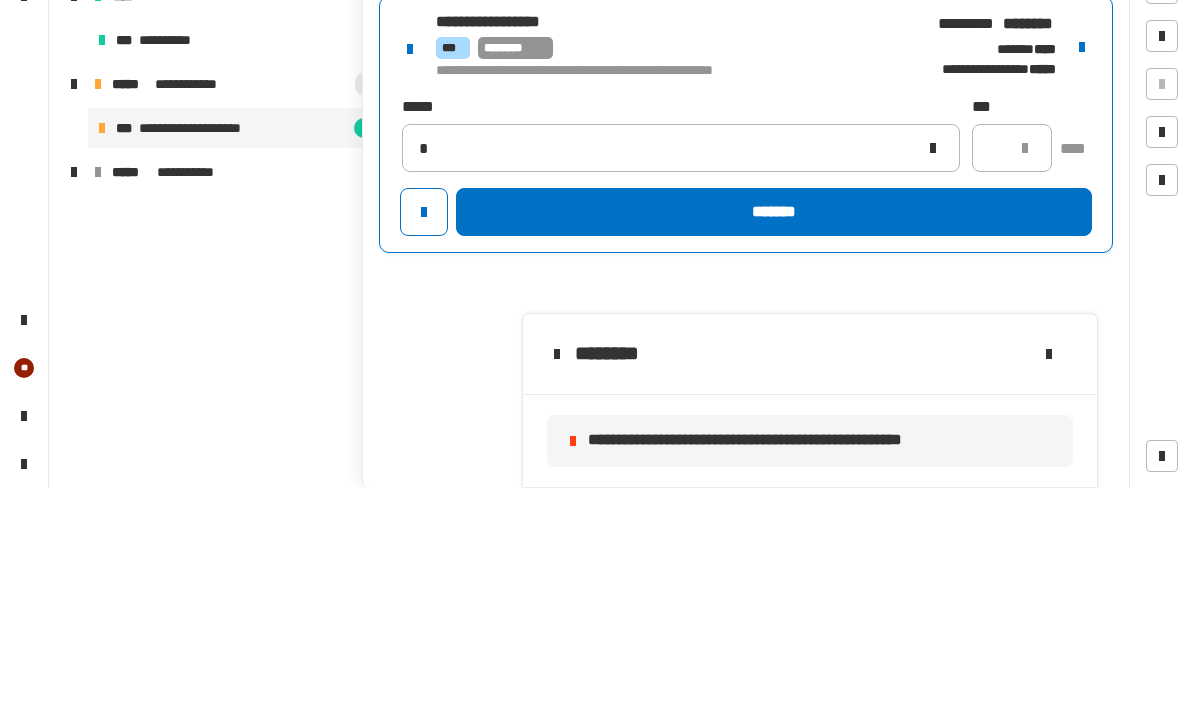 type 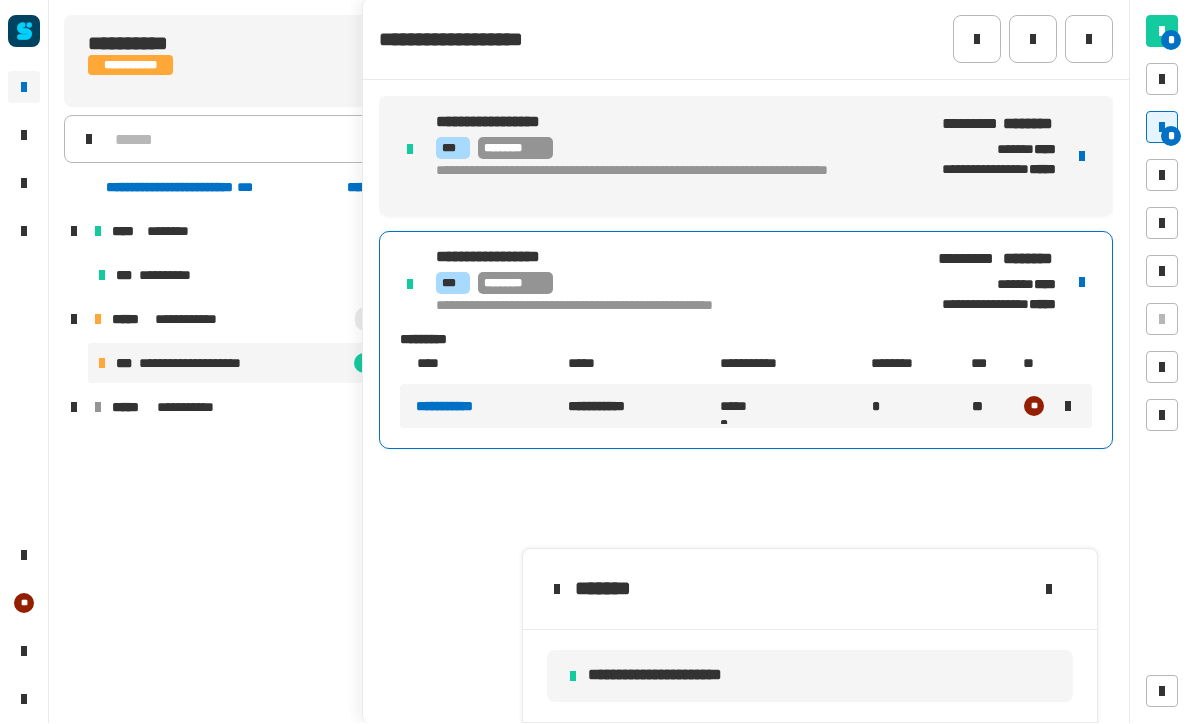 click 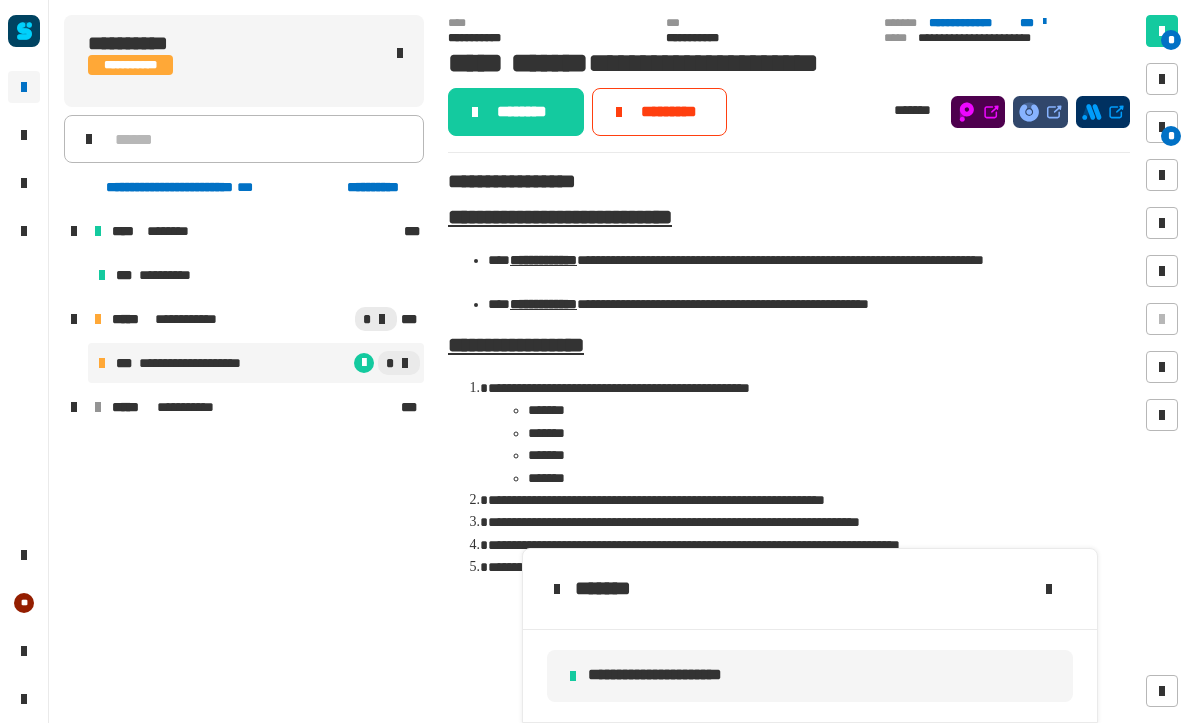 click on "********" 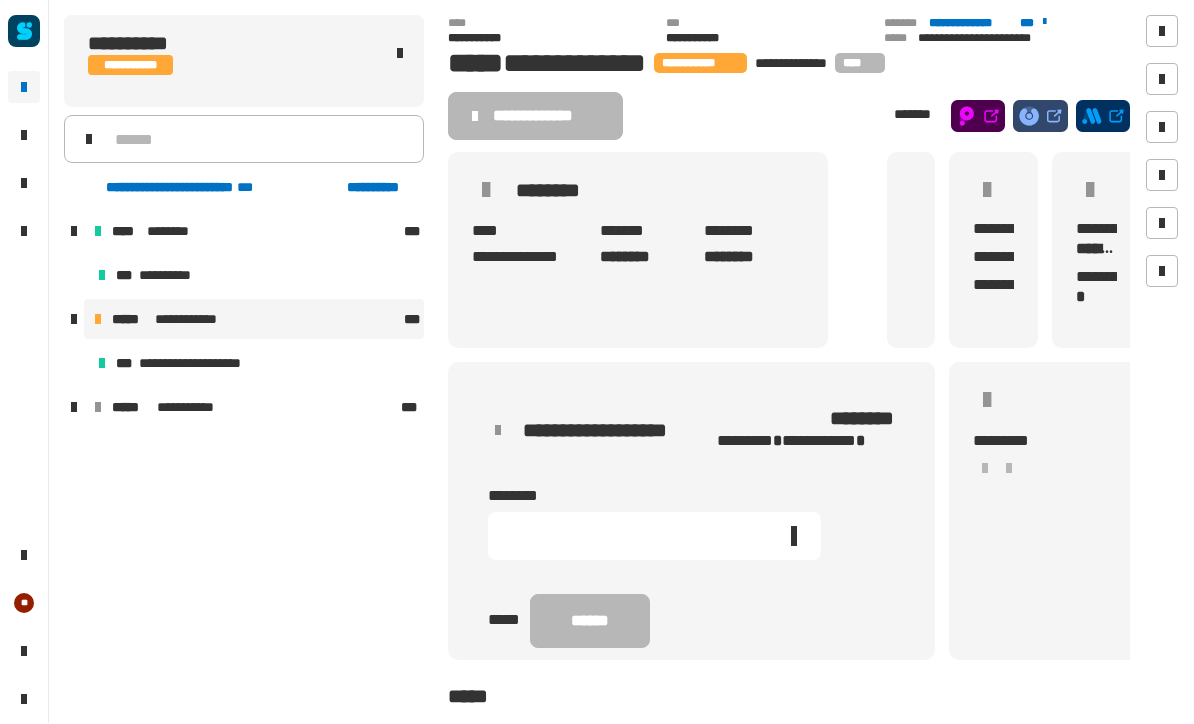 click 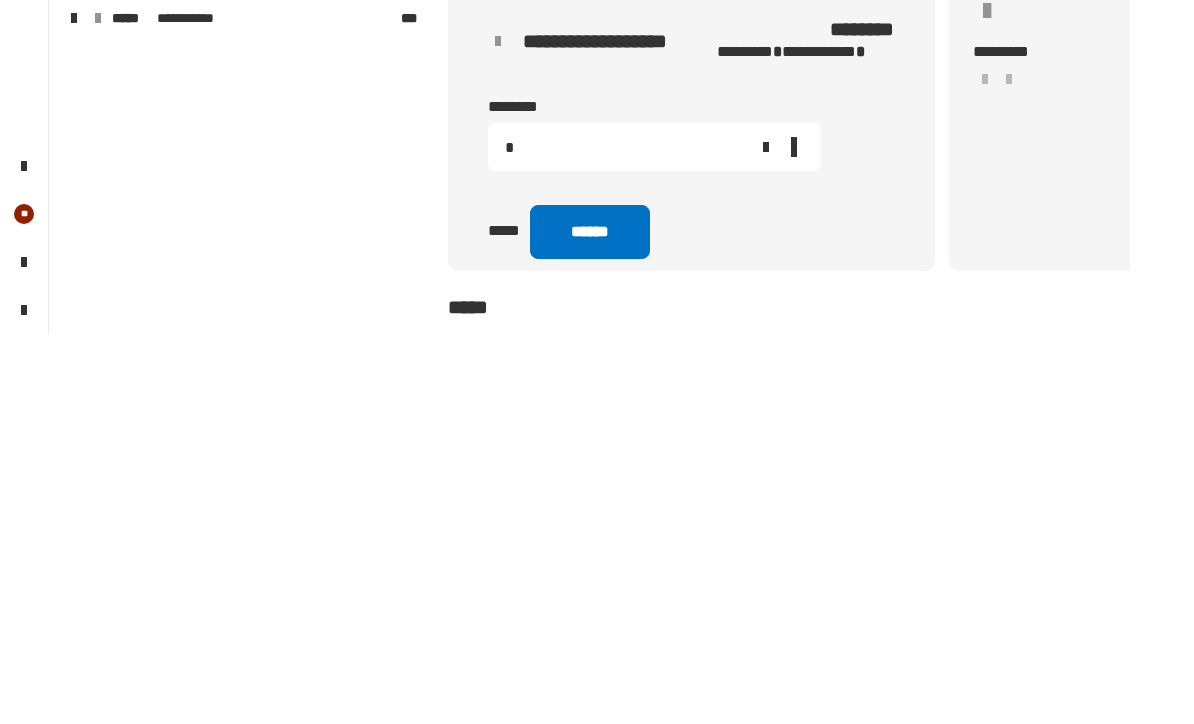 type on "*" 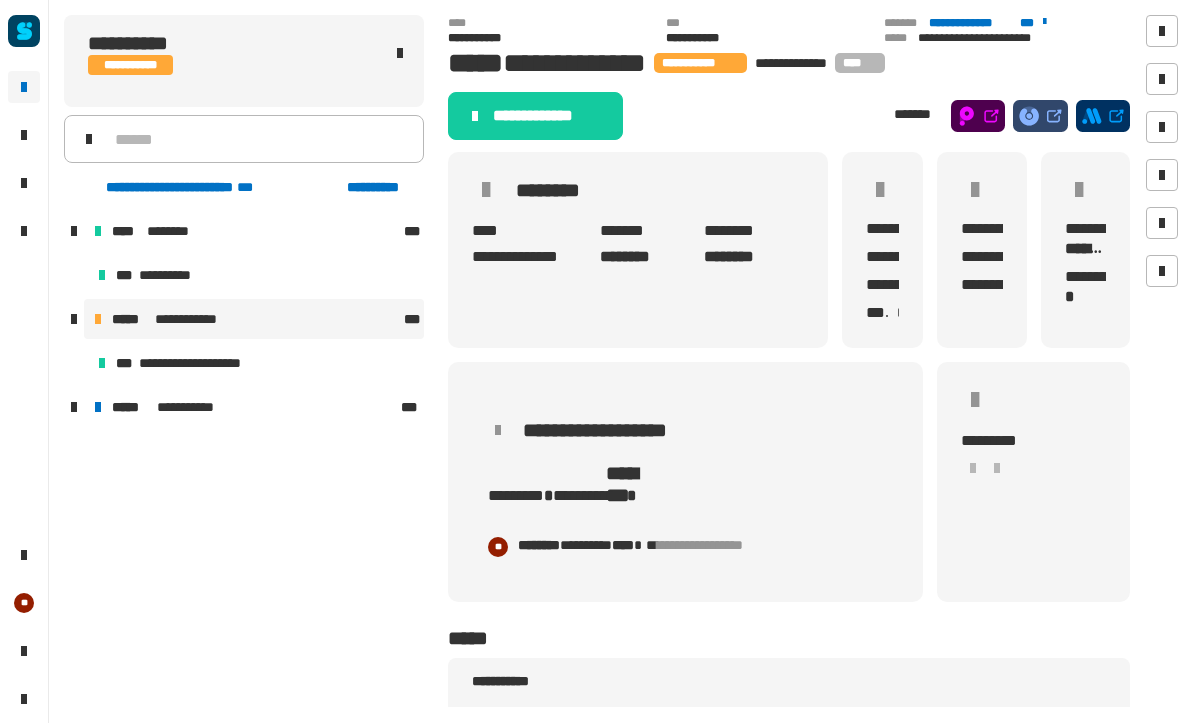 click on "**********" 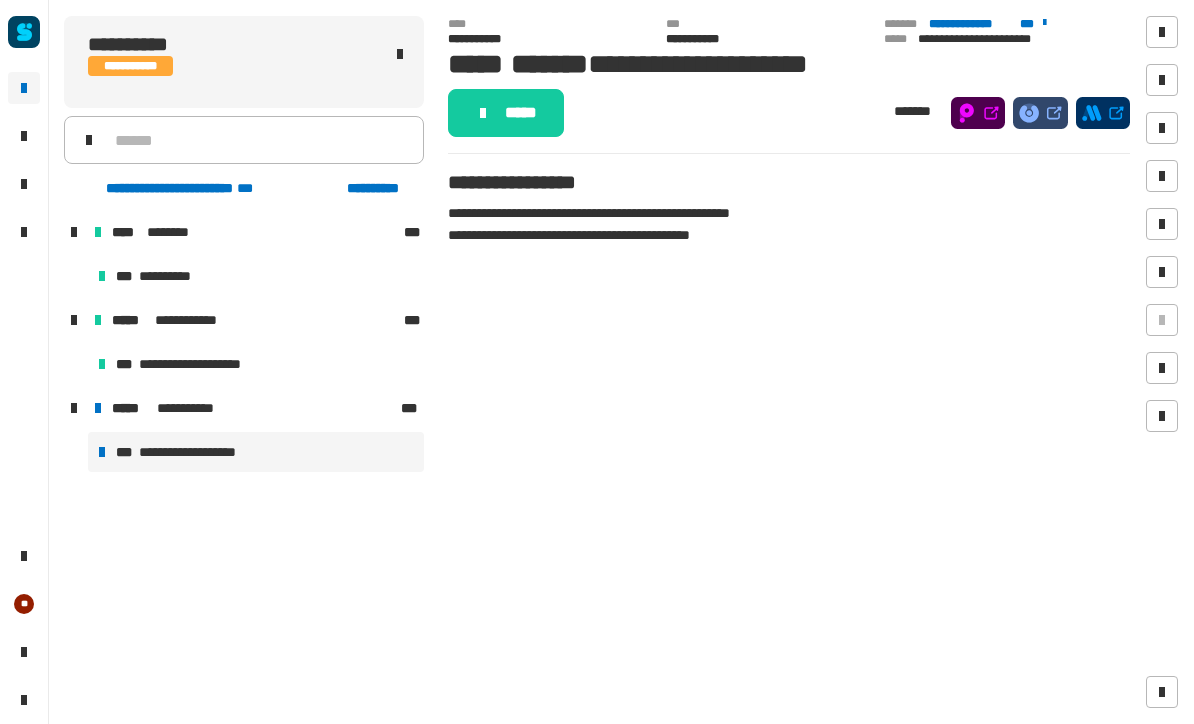 click on "*****" 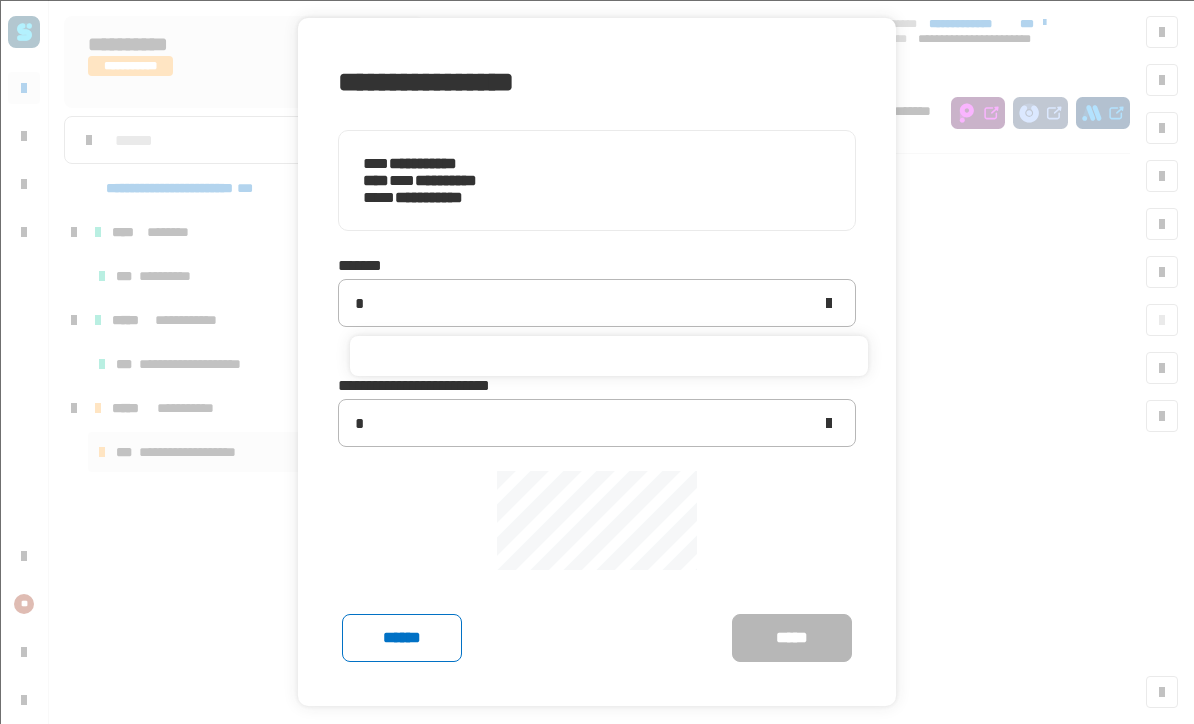 type on "**********" 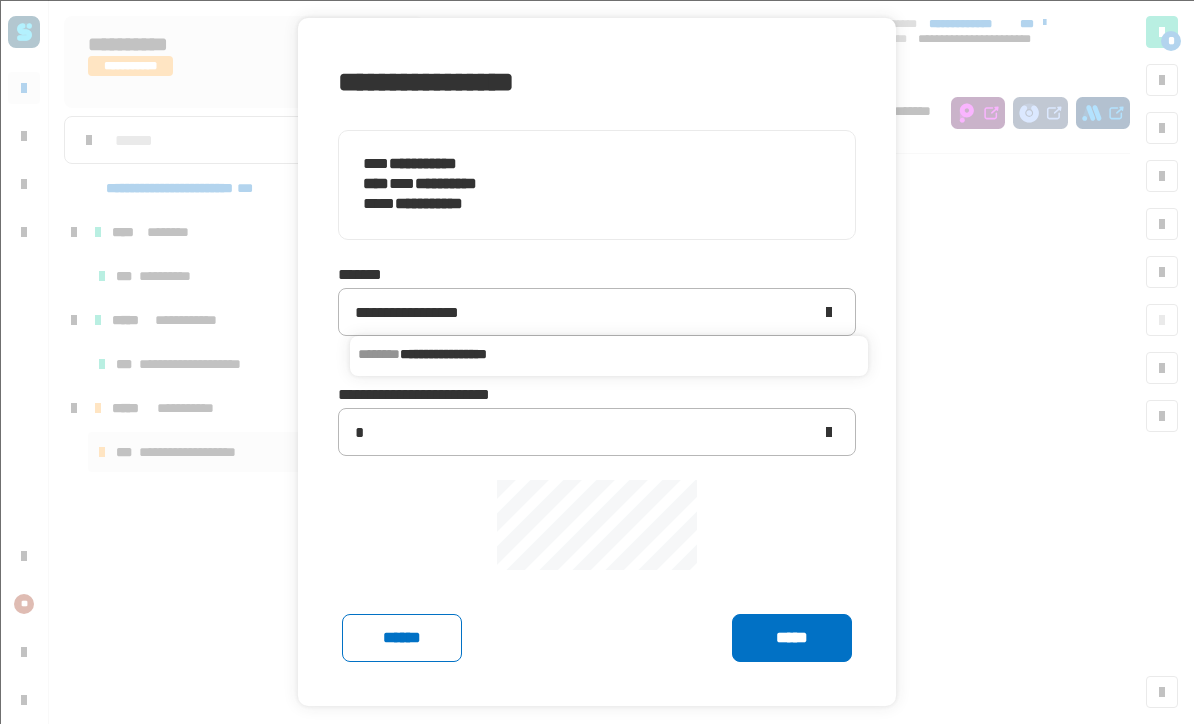 click on "******" 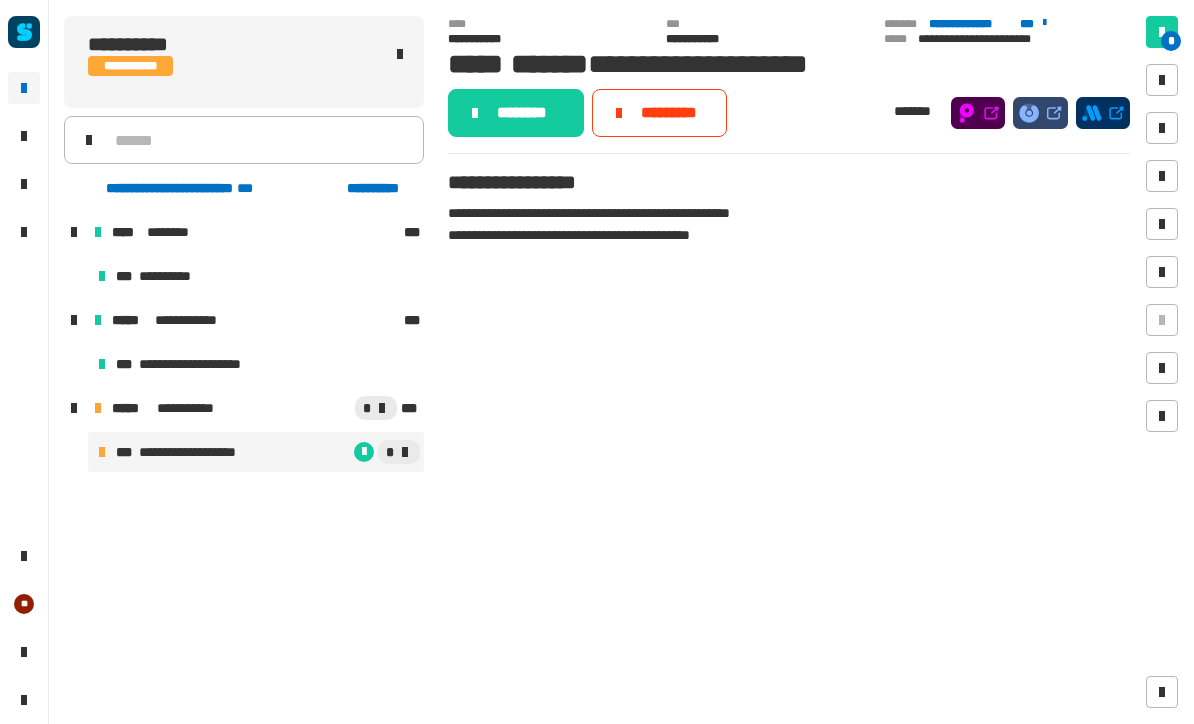 click on "********" 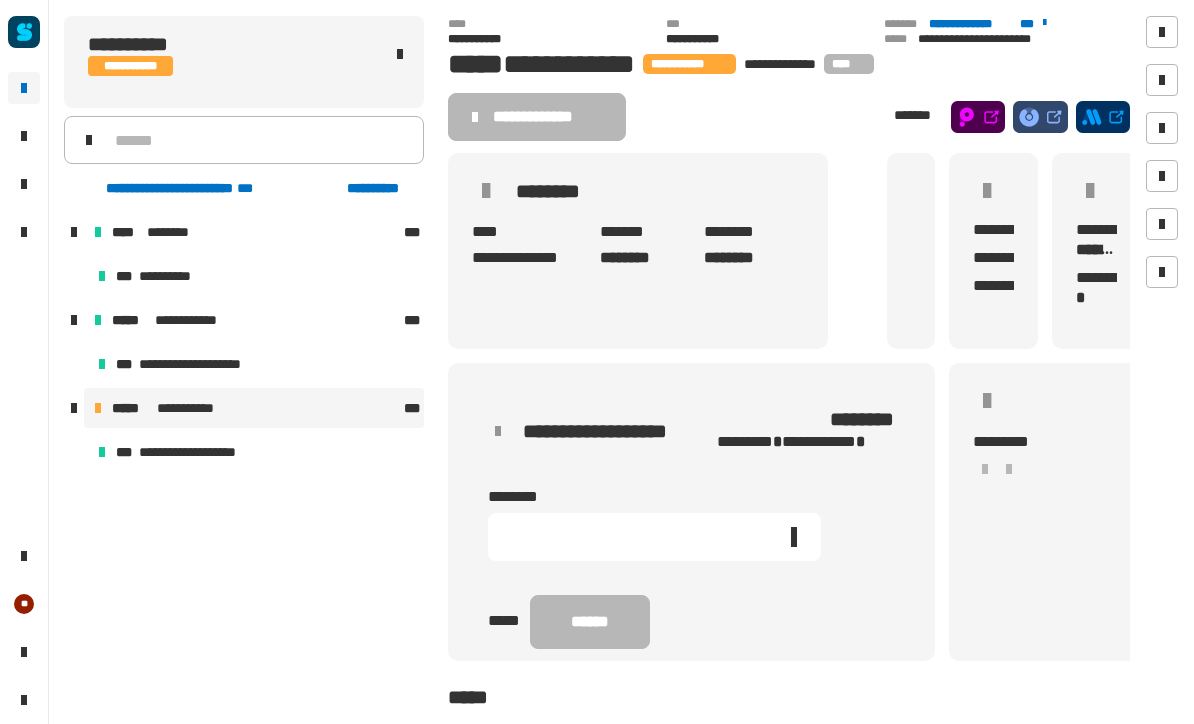 click 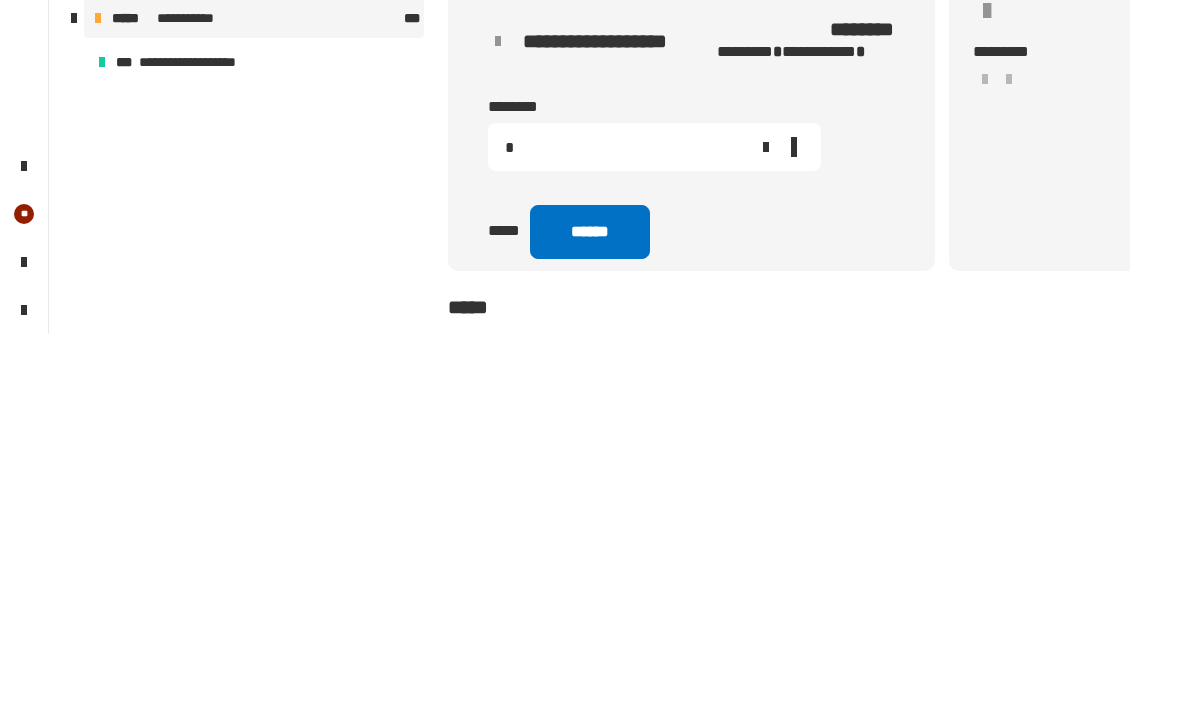 type on "*" 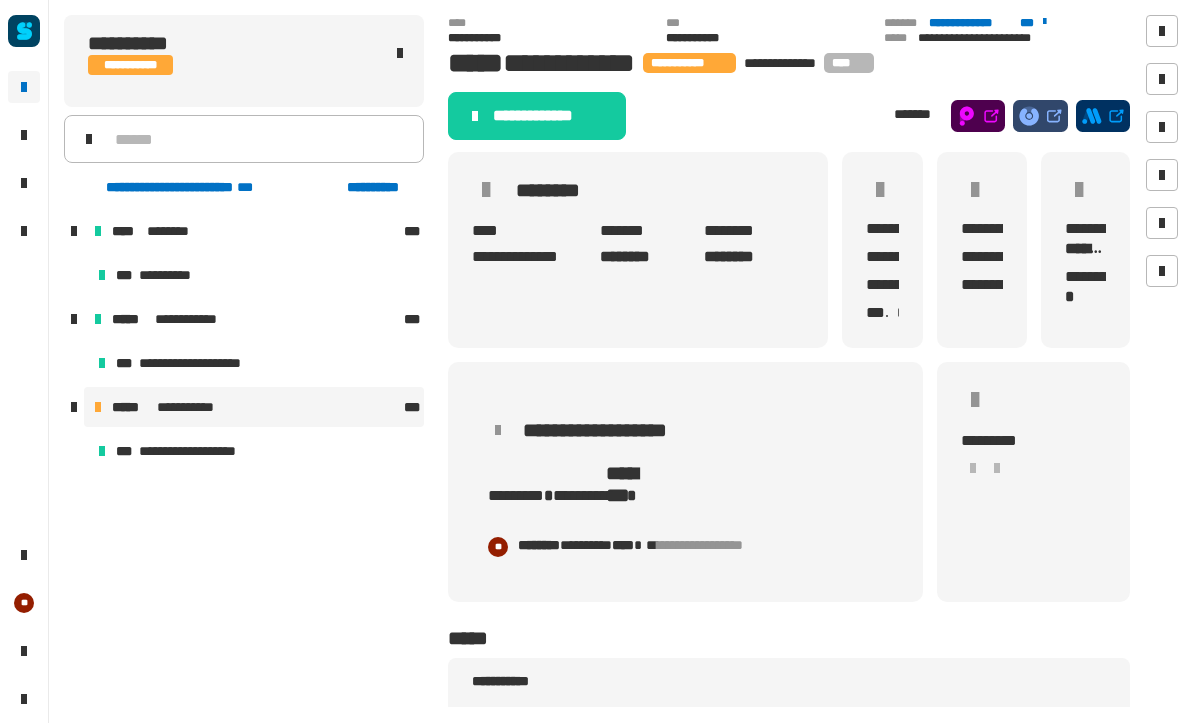 click on "**********" 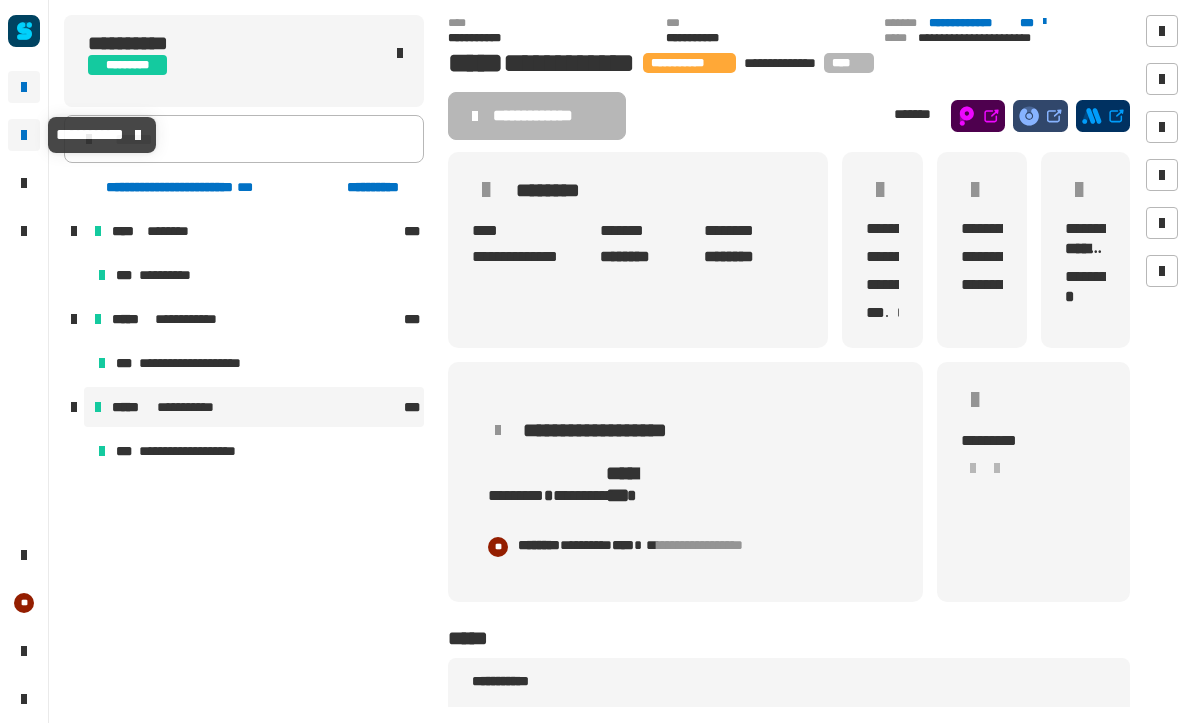 click 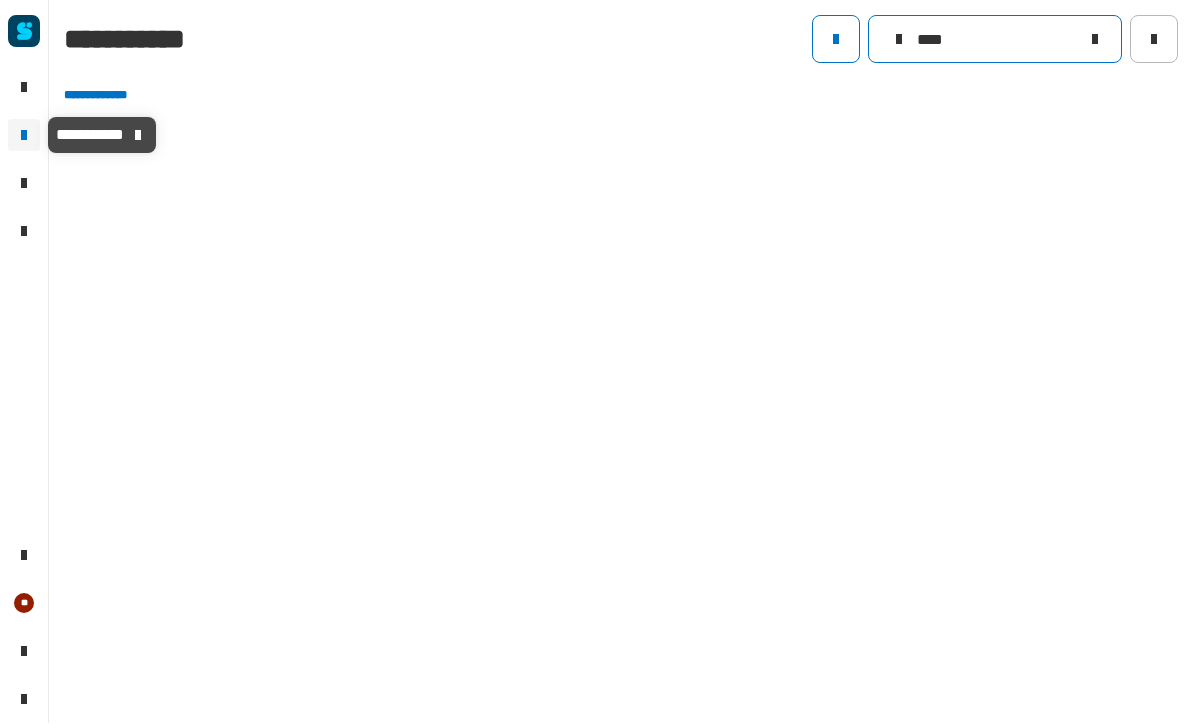 click on "****" 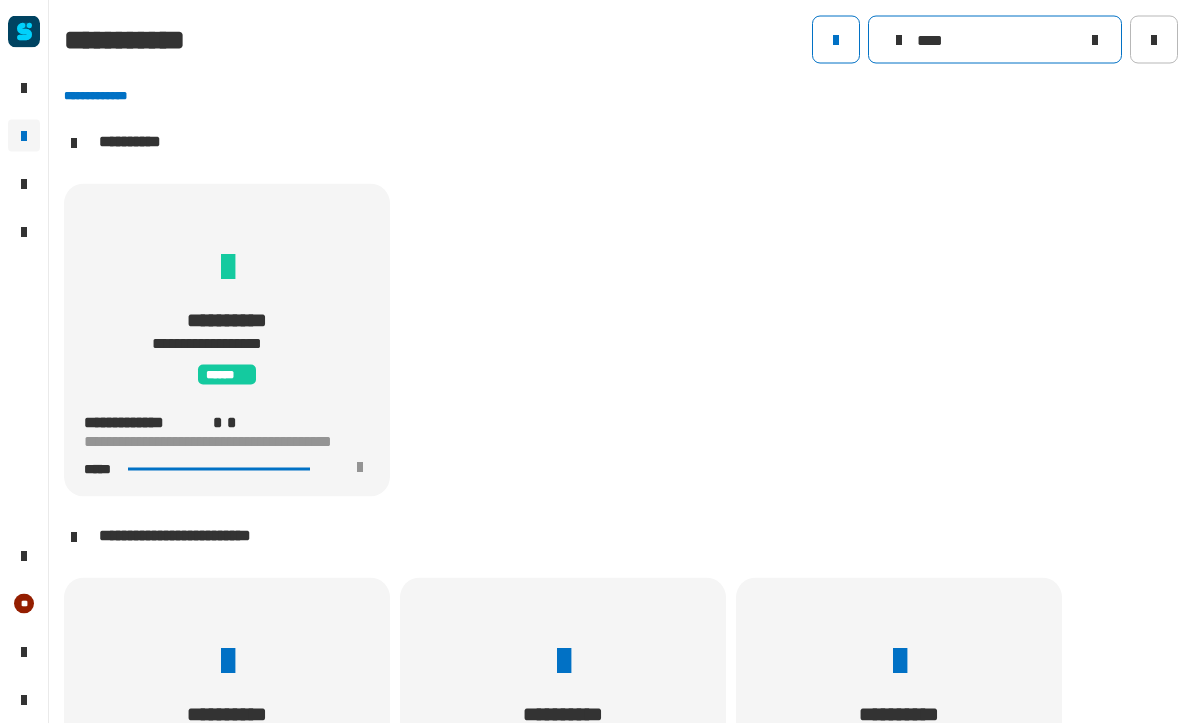scroll, scrollTop: 1, scrollLeft: 0, axis: vertical 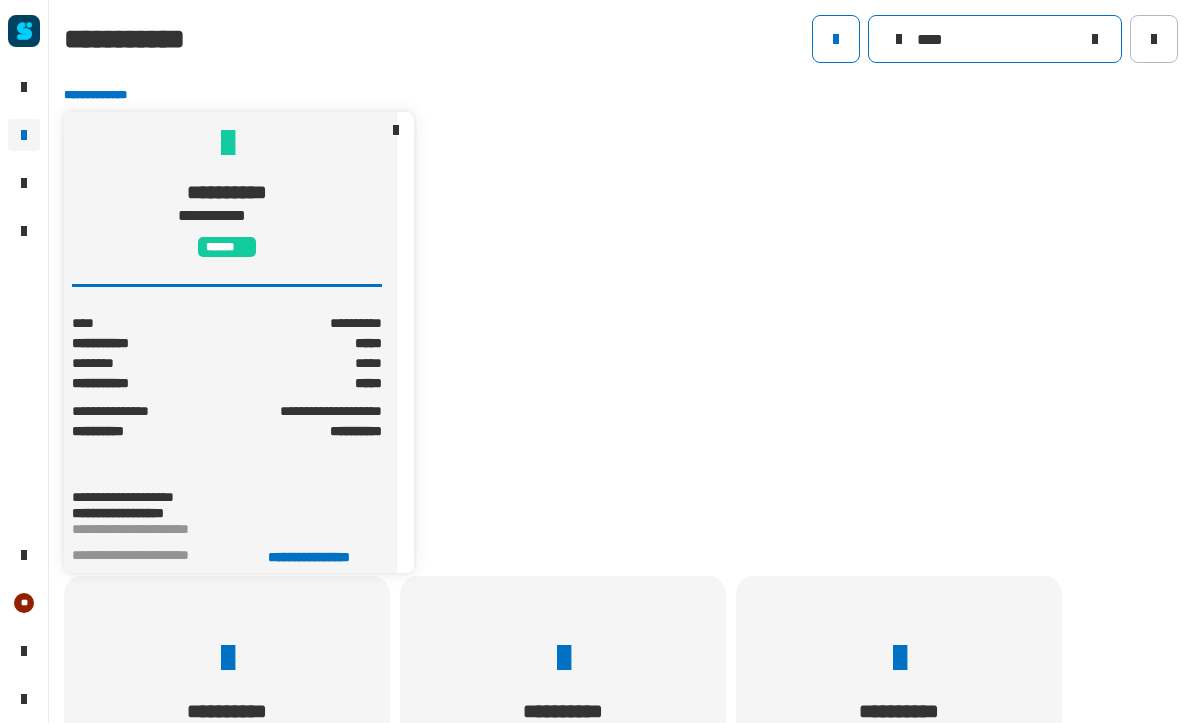 type on "****" 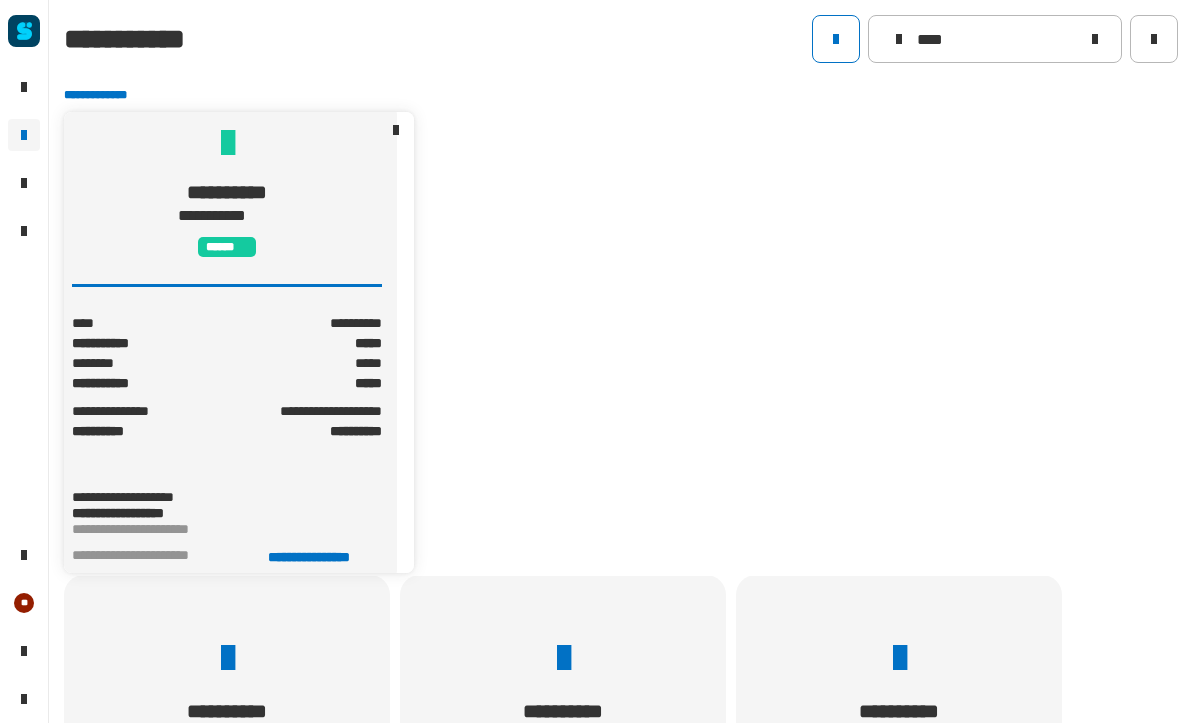 click on "**********" 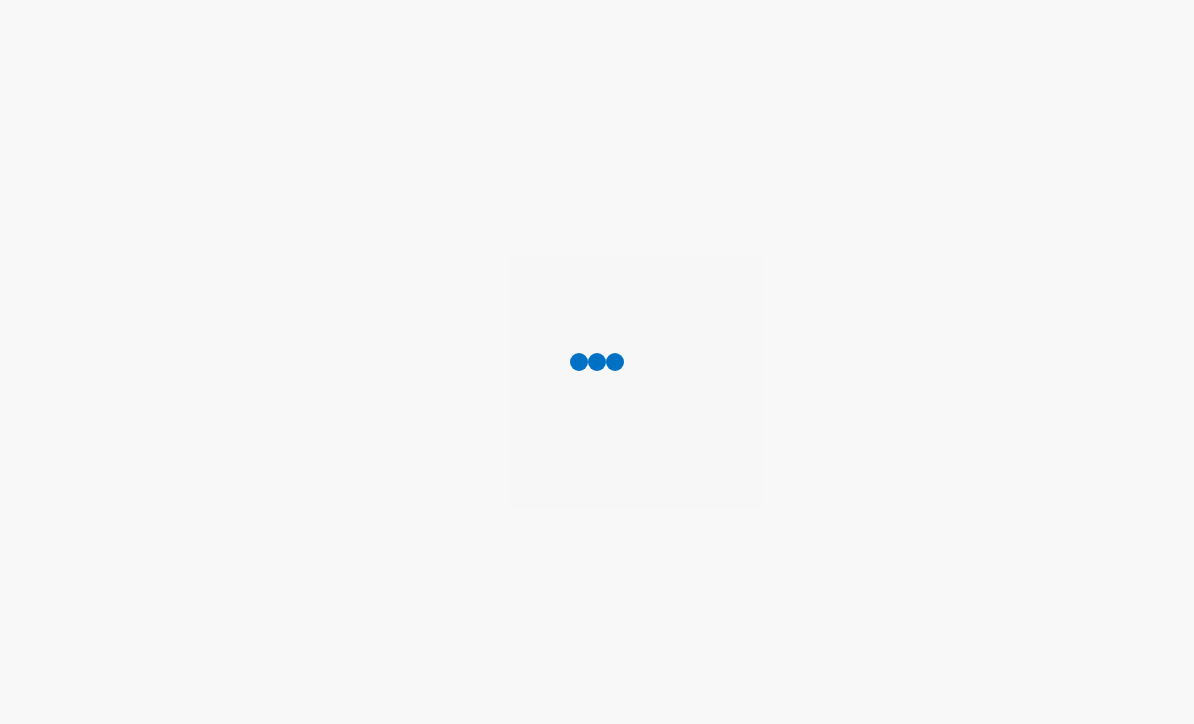 scroll, scrollTop: 0, scrollLeft: 0, axis: both 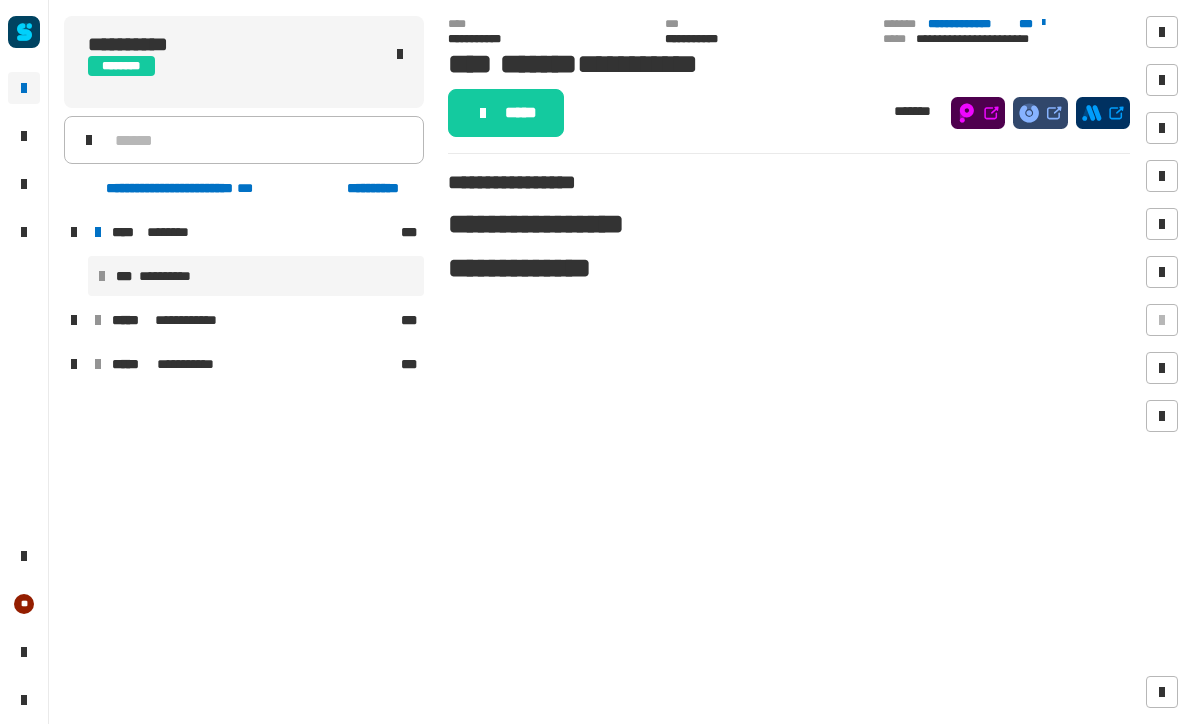 click on "*****" 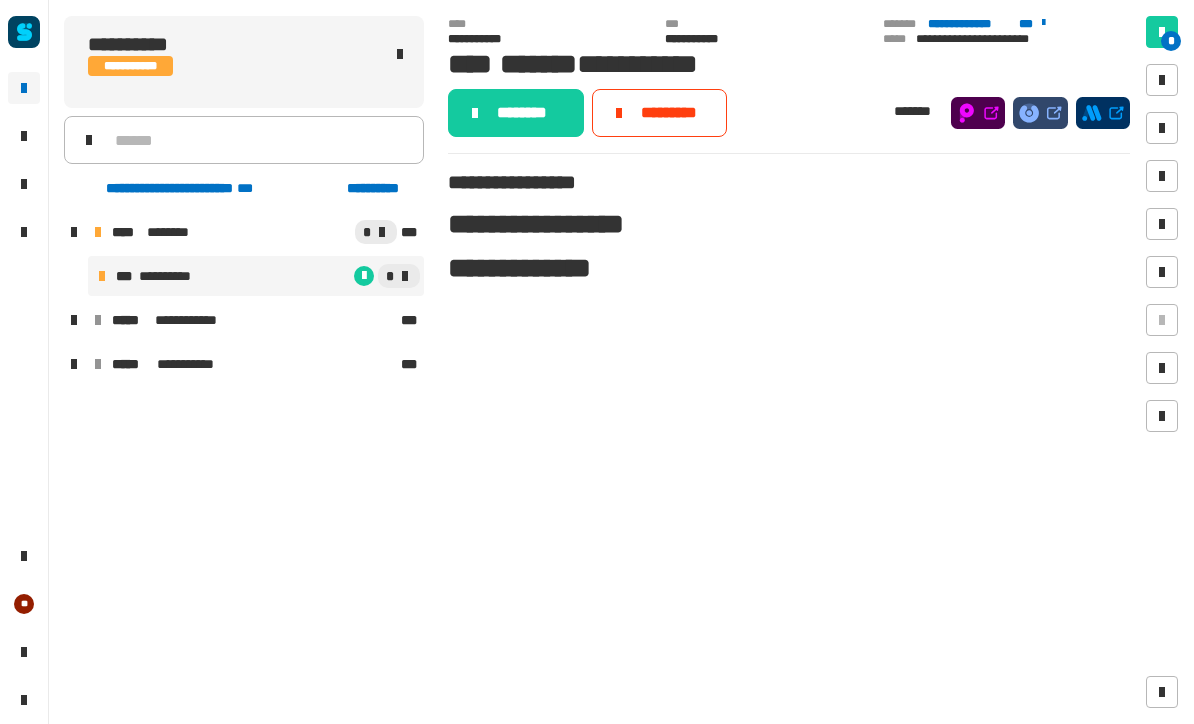click on "********" 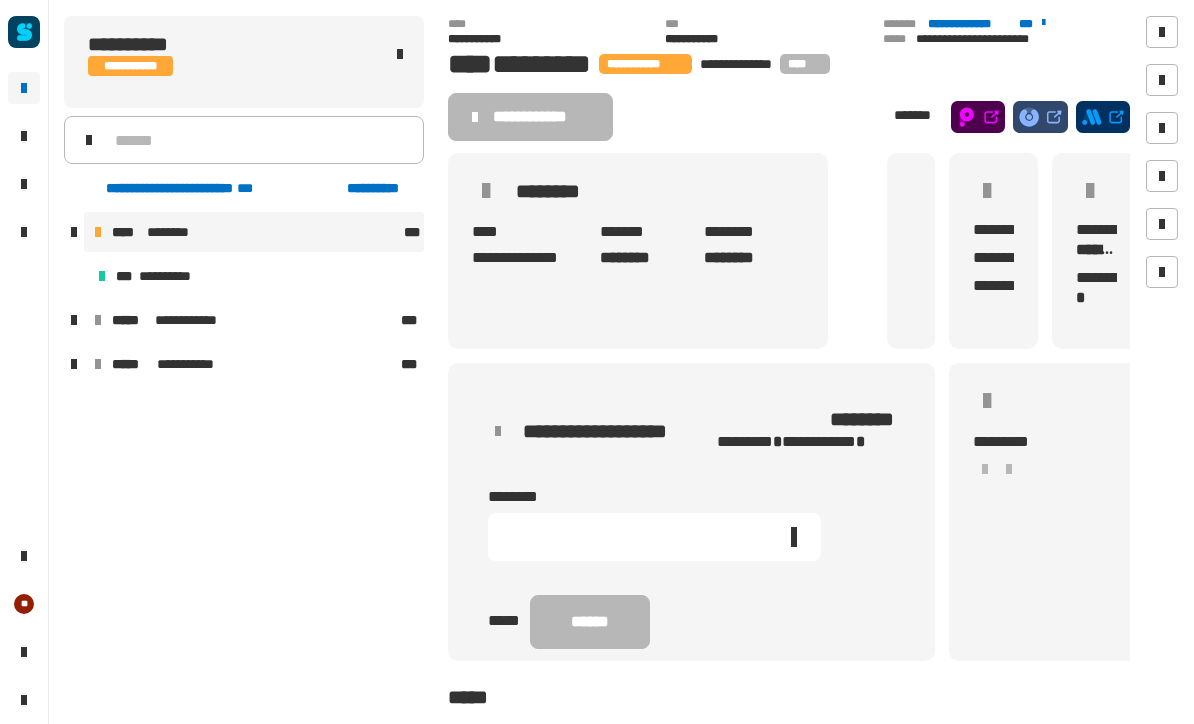 click 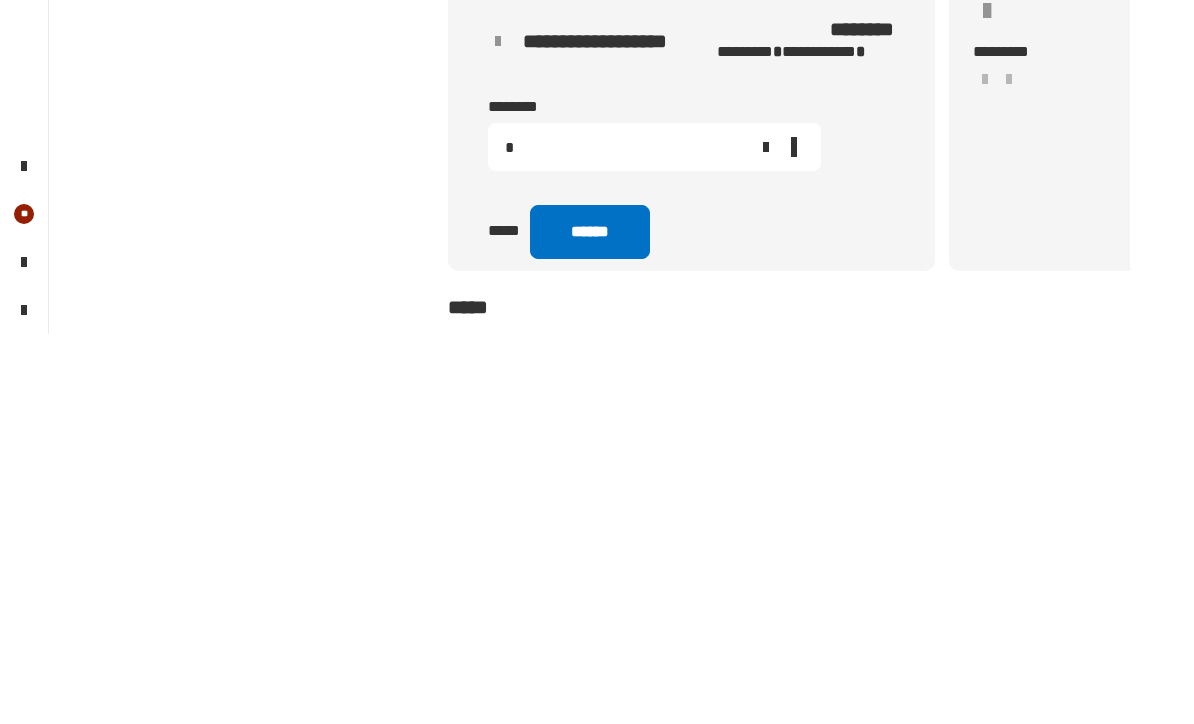type on "*" 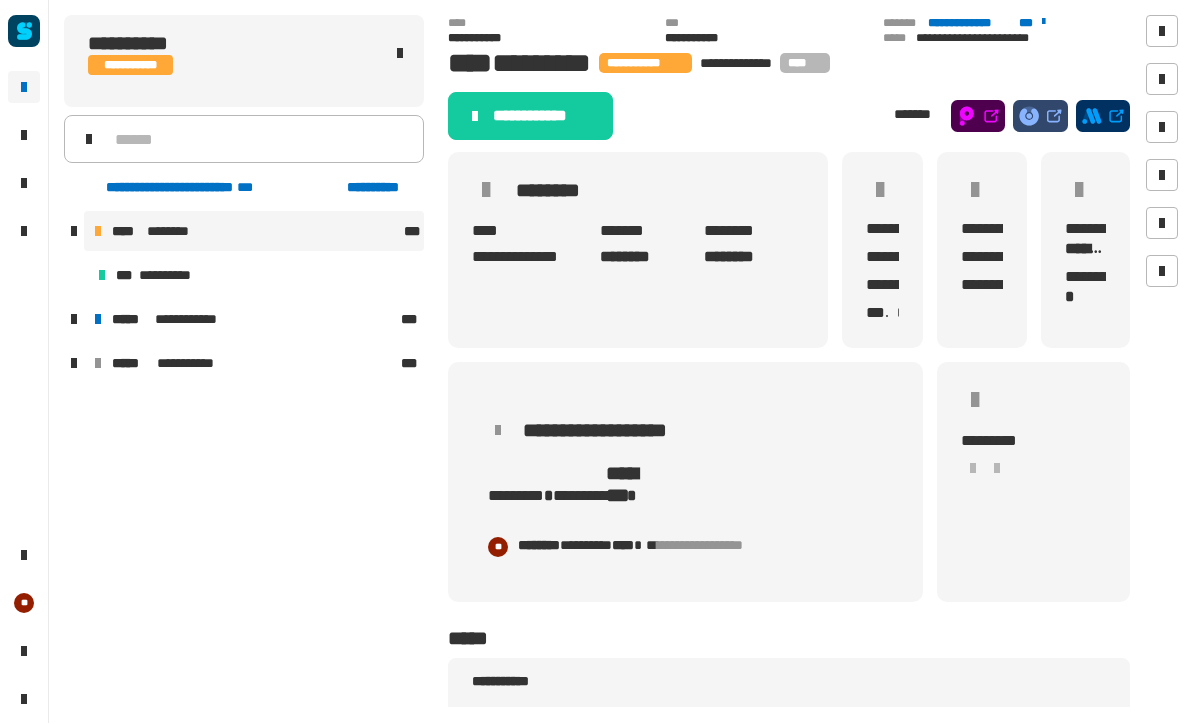 click on "**********" 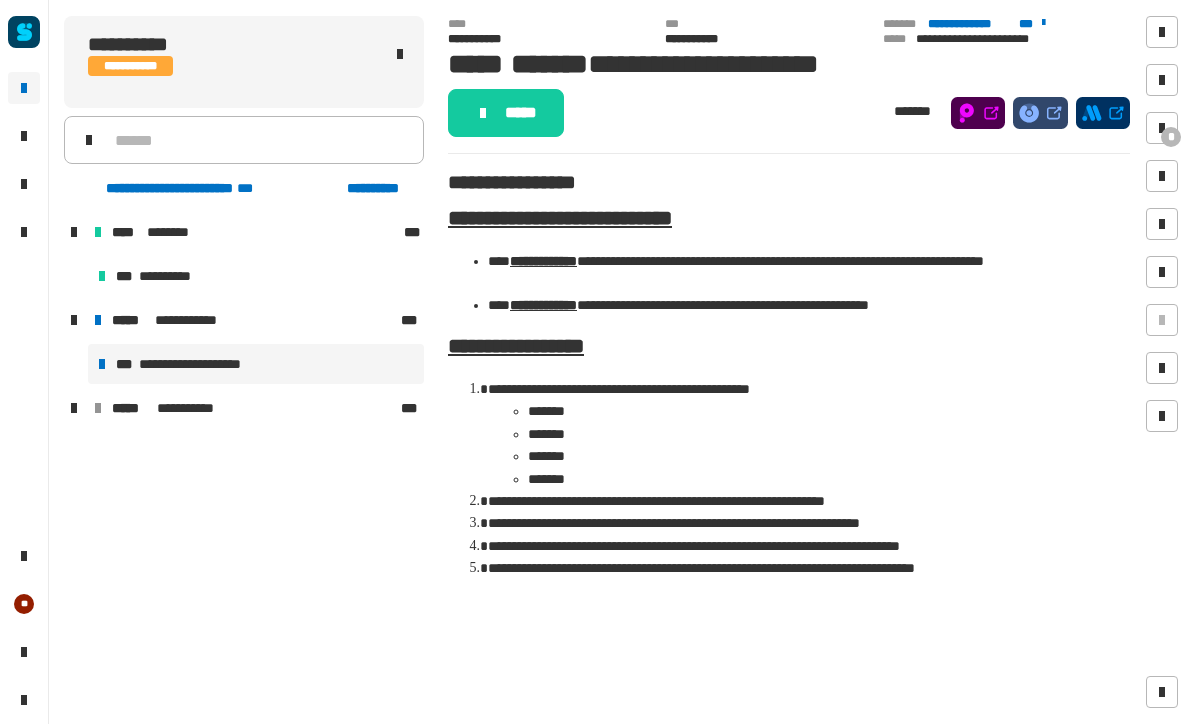 click on "*****" 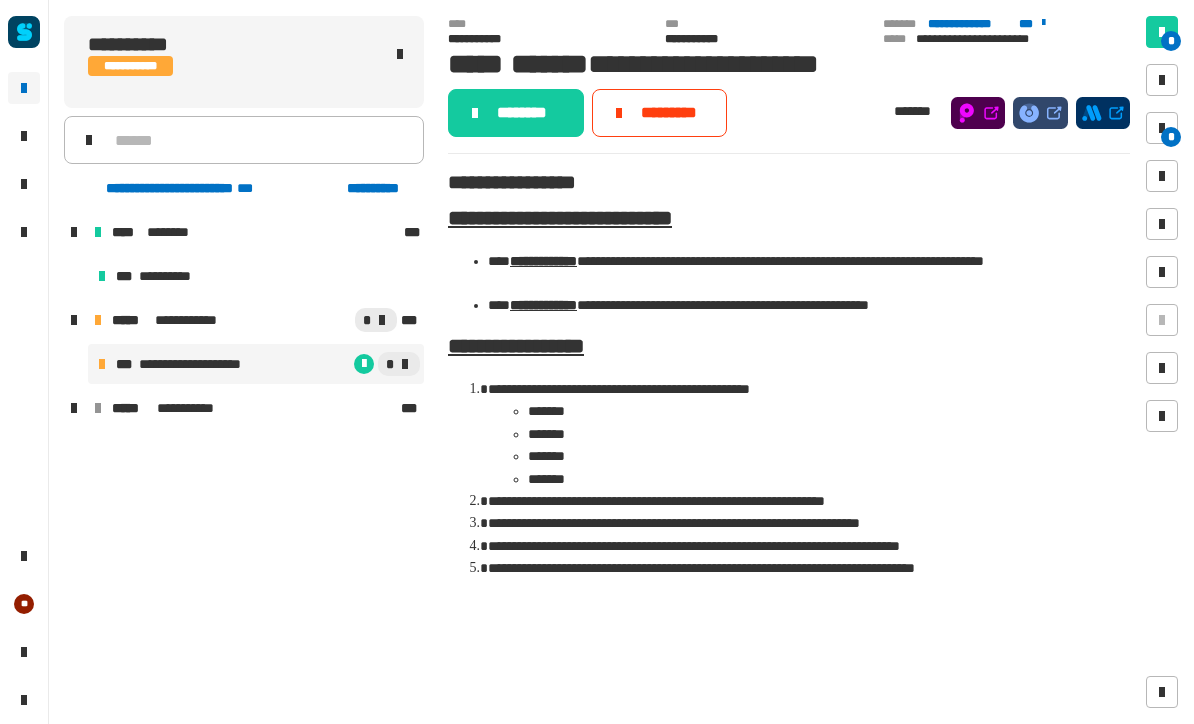 click on "********" 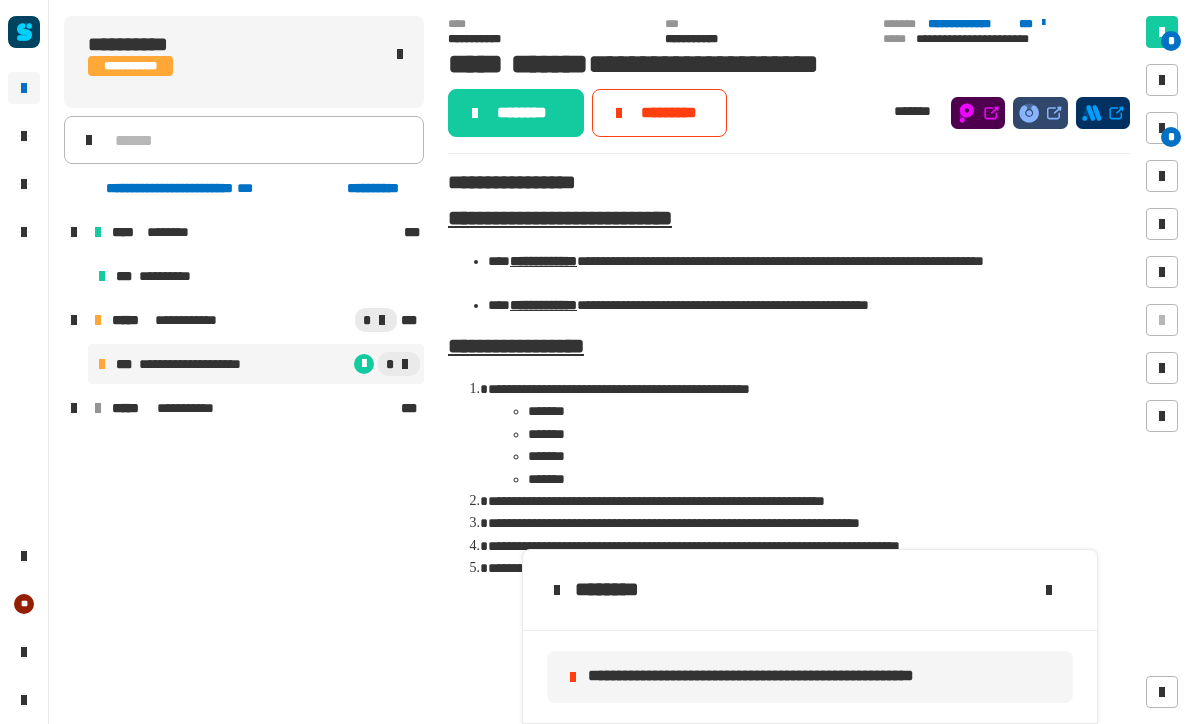 click on "*" at bounding box center (1171, 137) 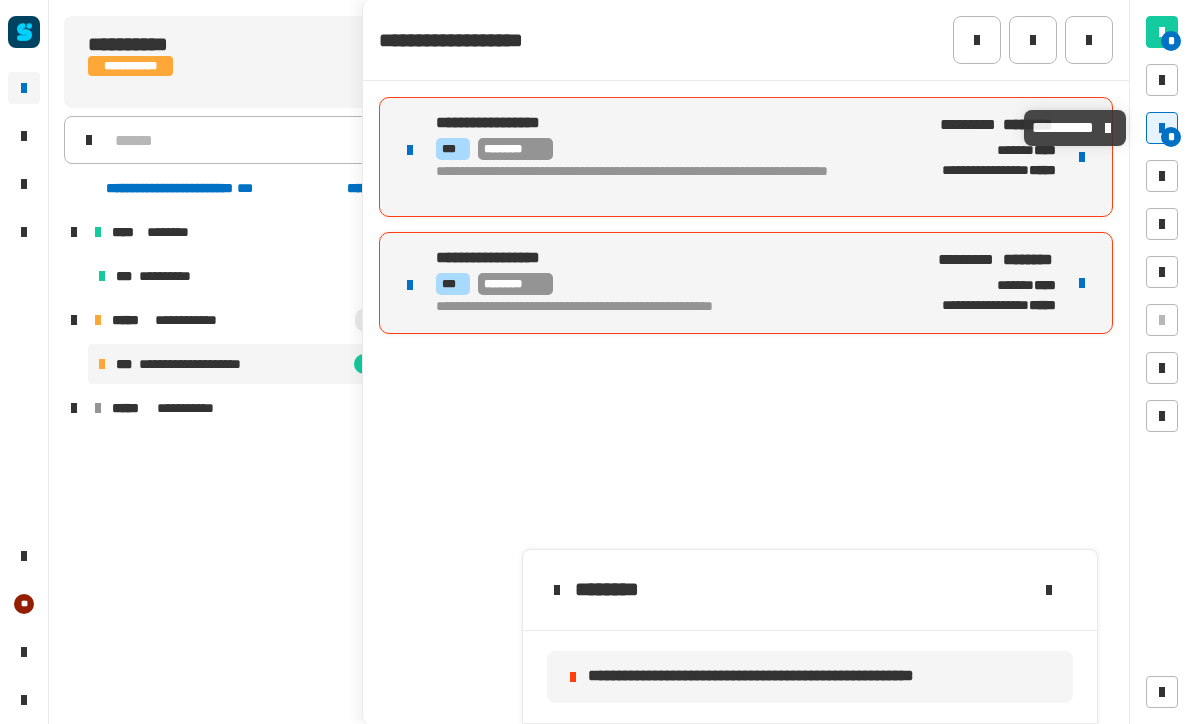 click at bounding box center (1082, 157) 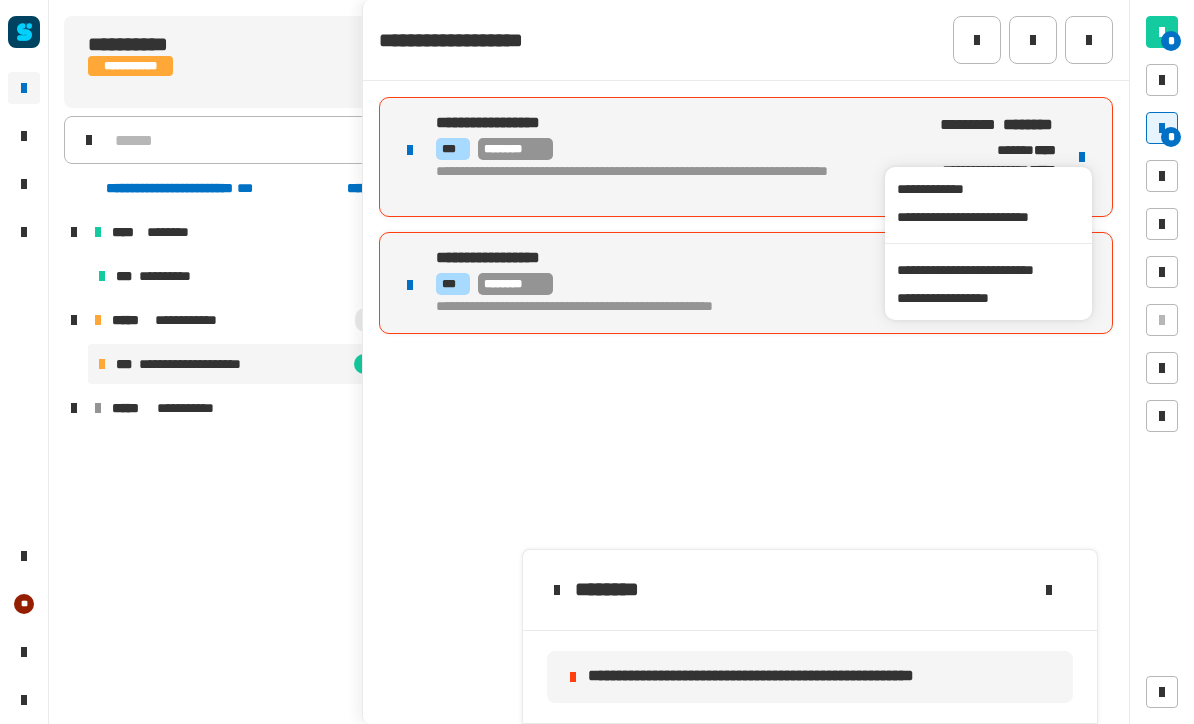 click on "**********" at bounding box center [988, 270] 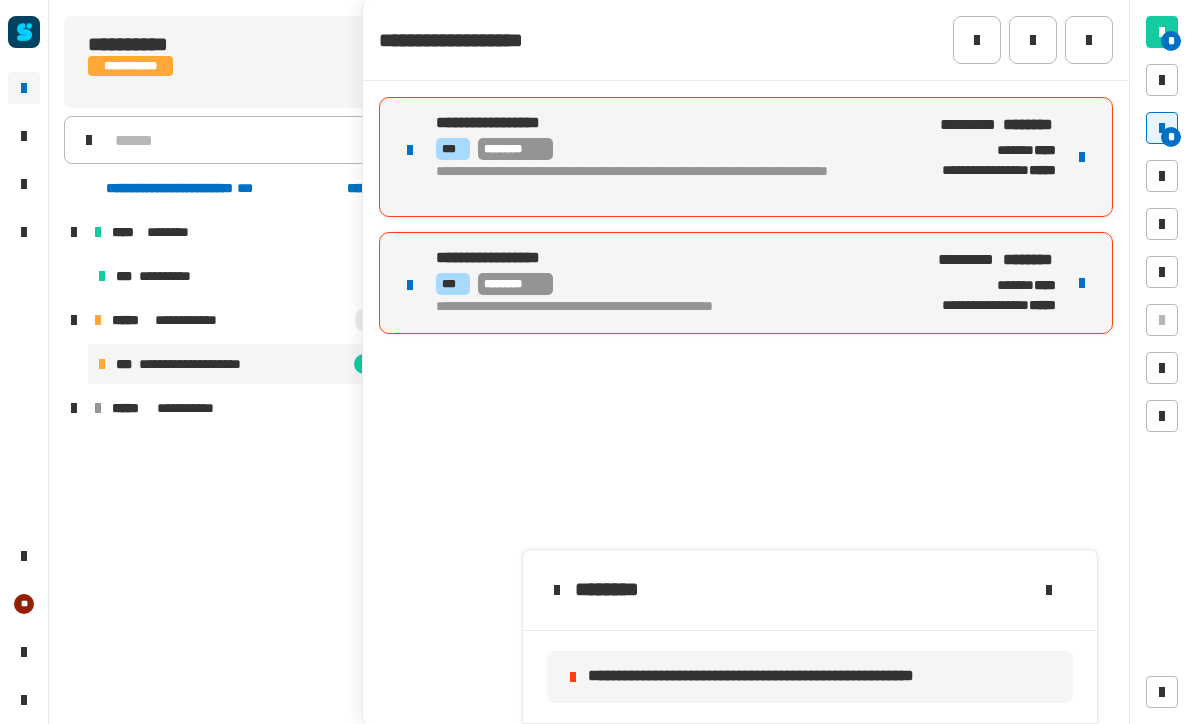 click at bounding box center (410, 150) 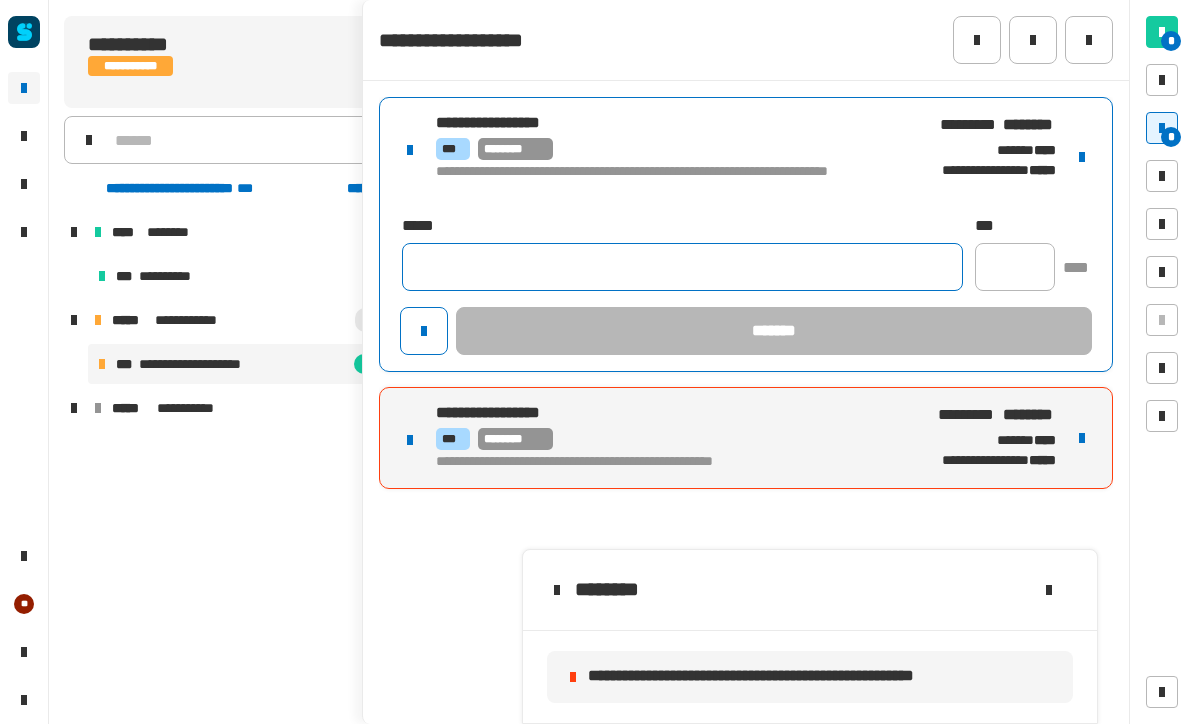 click 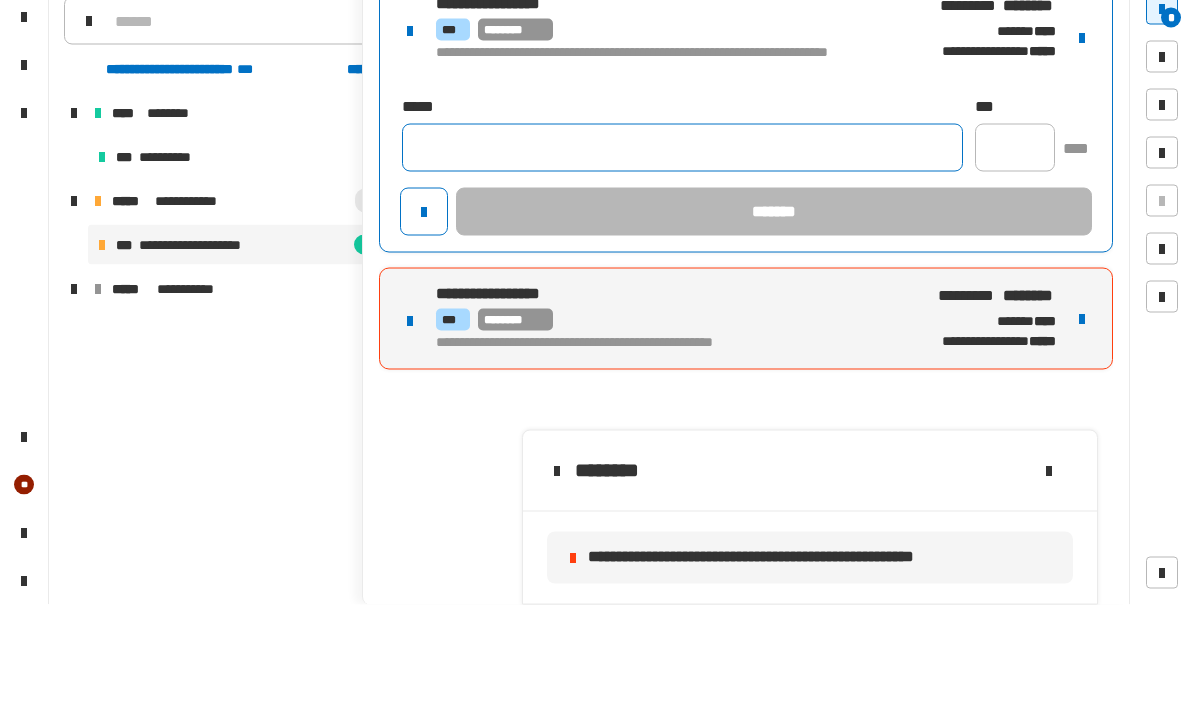 click 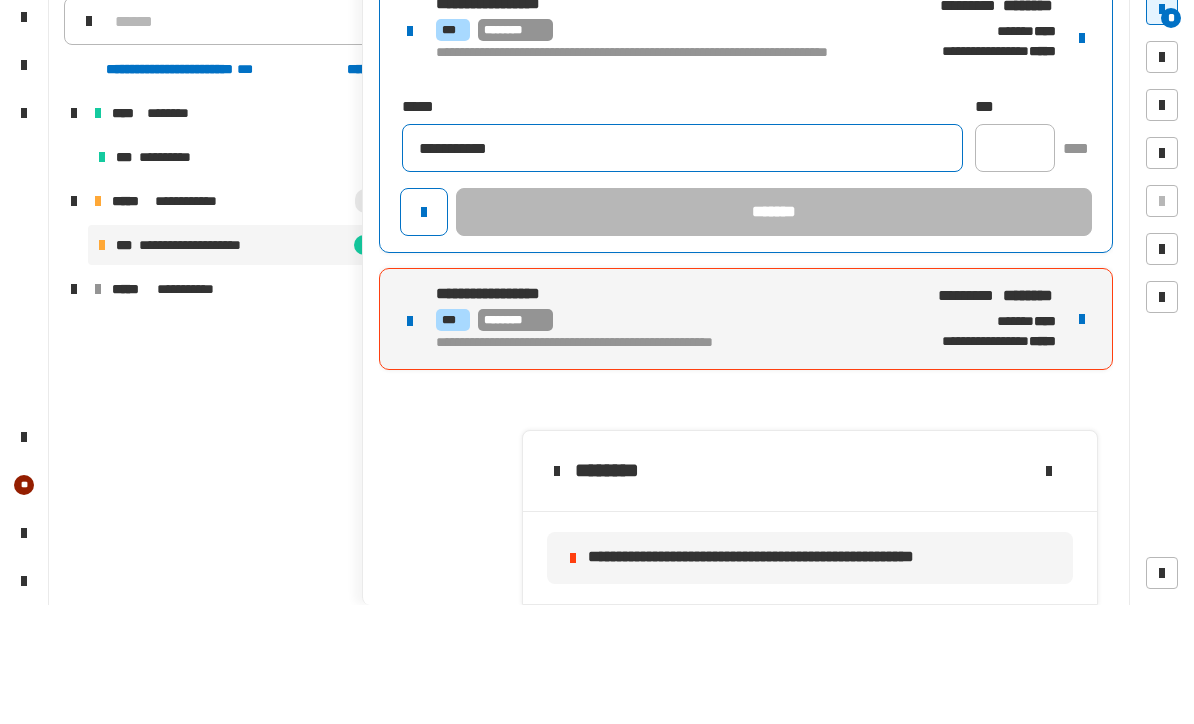 type on "**********" 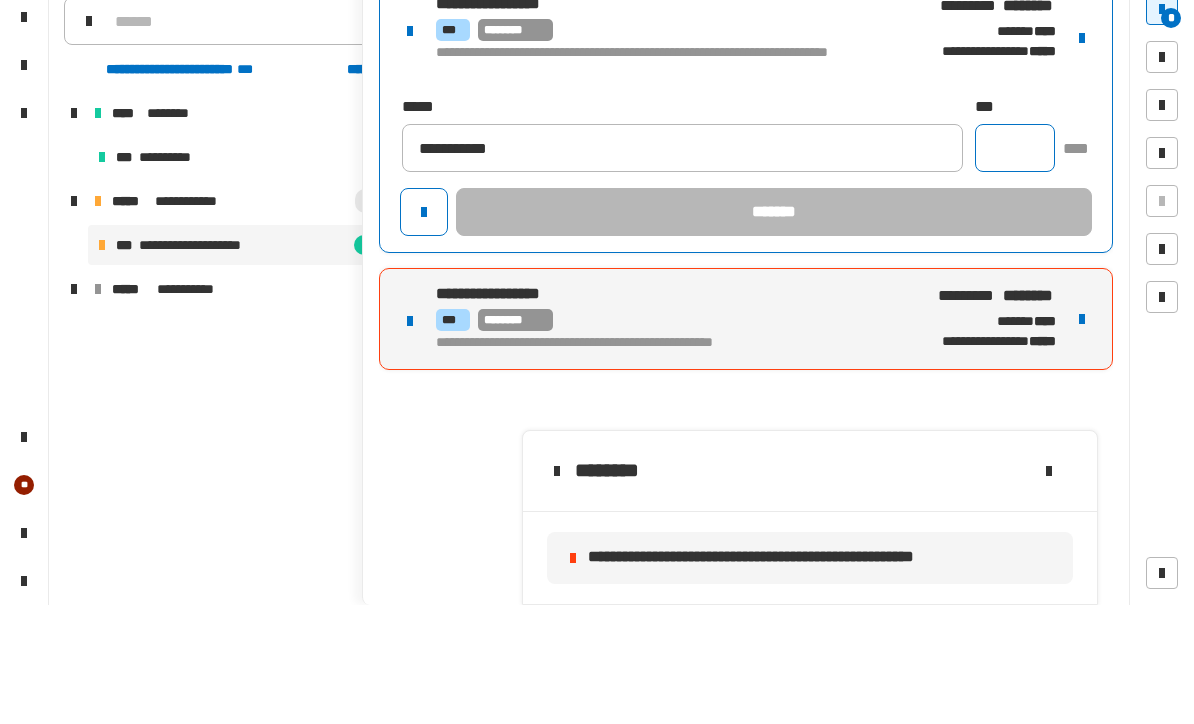click 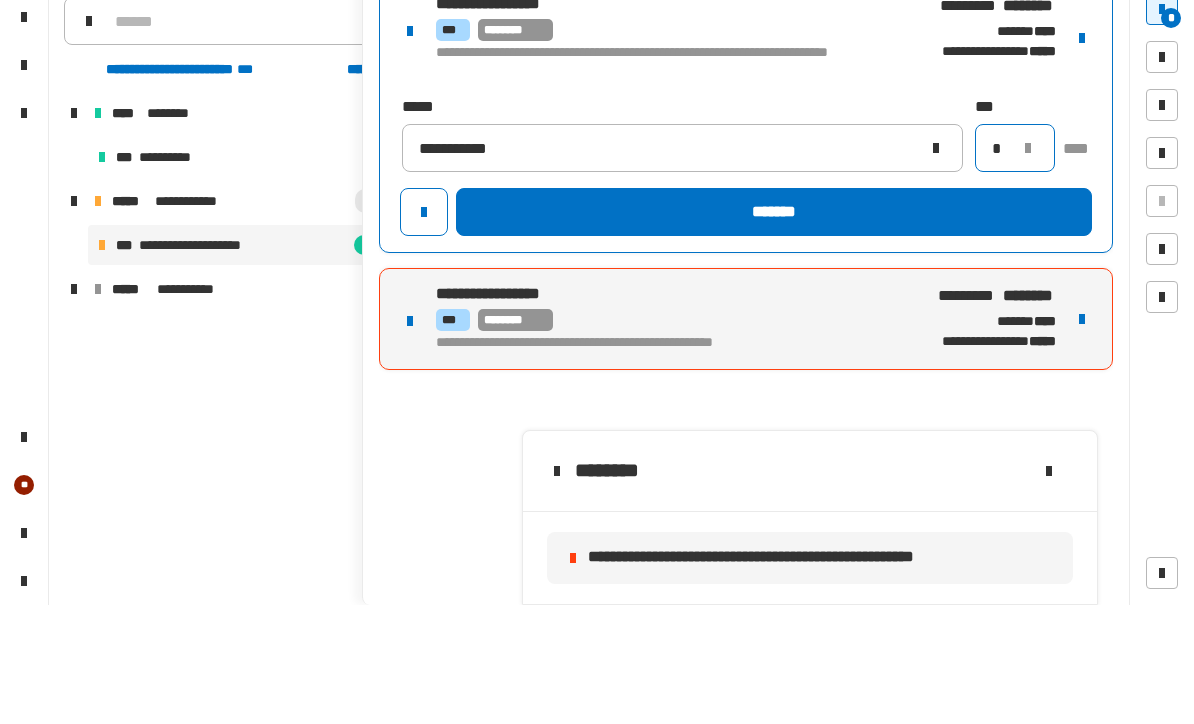 type on "*" 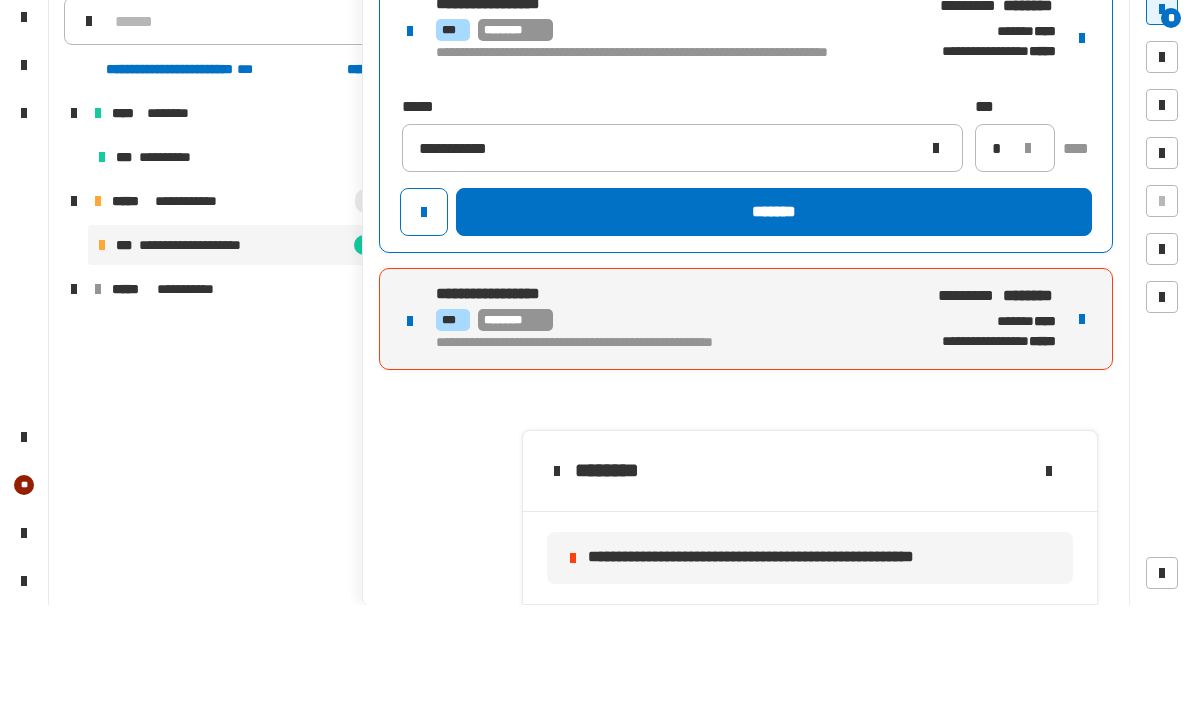 click on "*******" 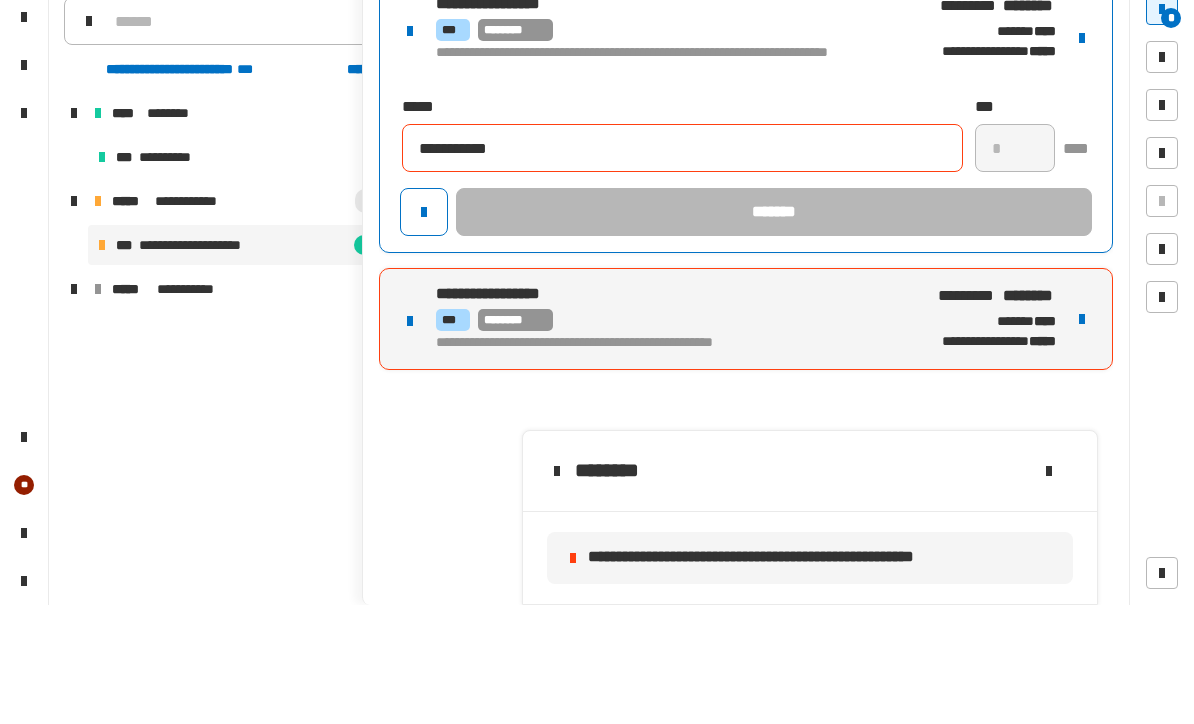 type 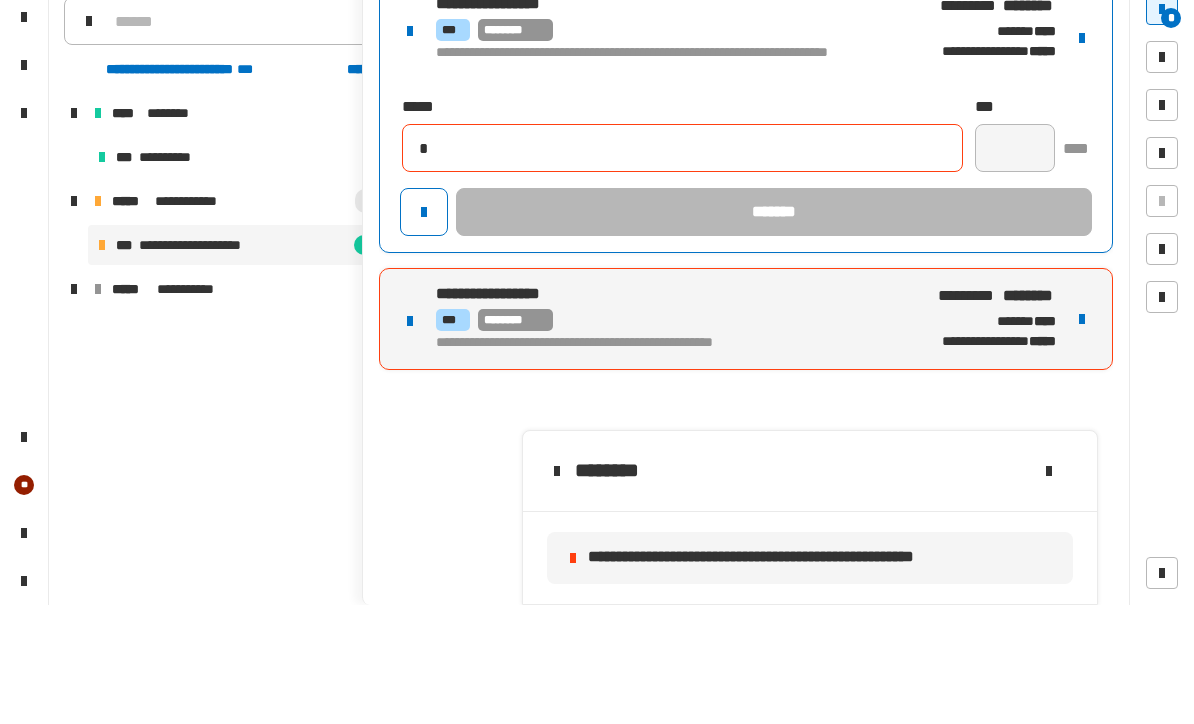 type 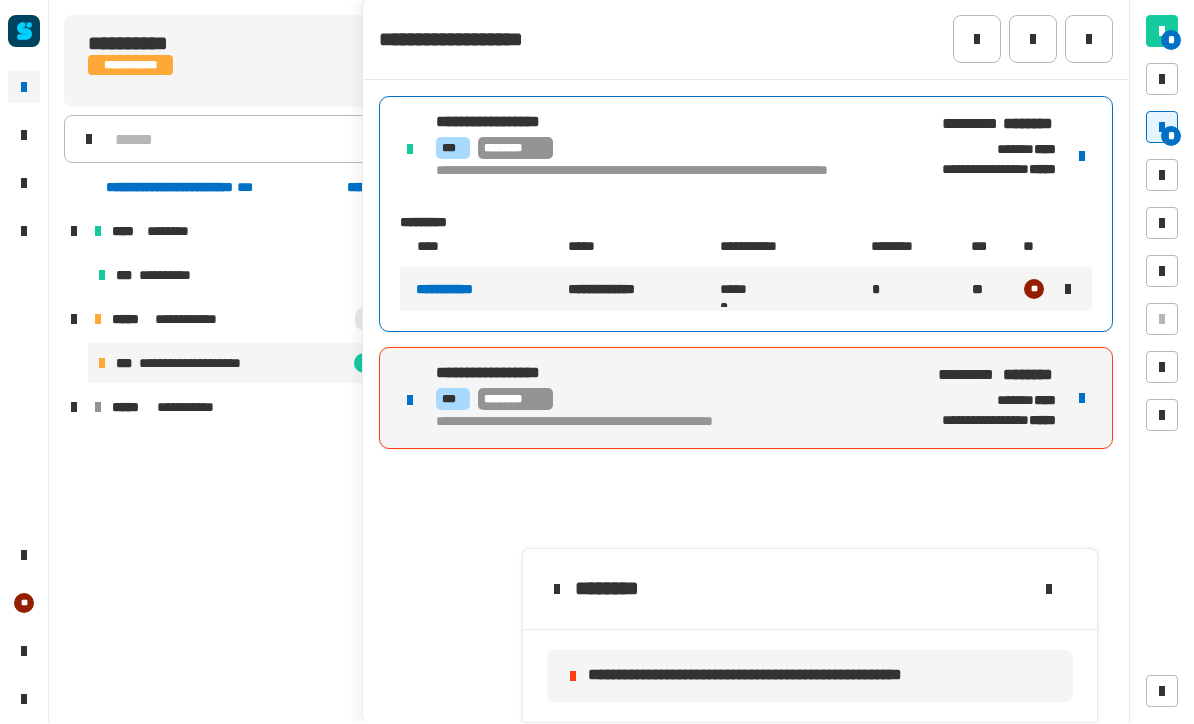 click at bounding box center [1082, 399] 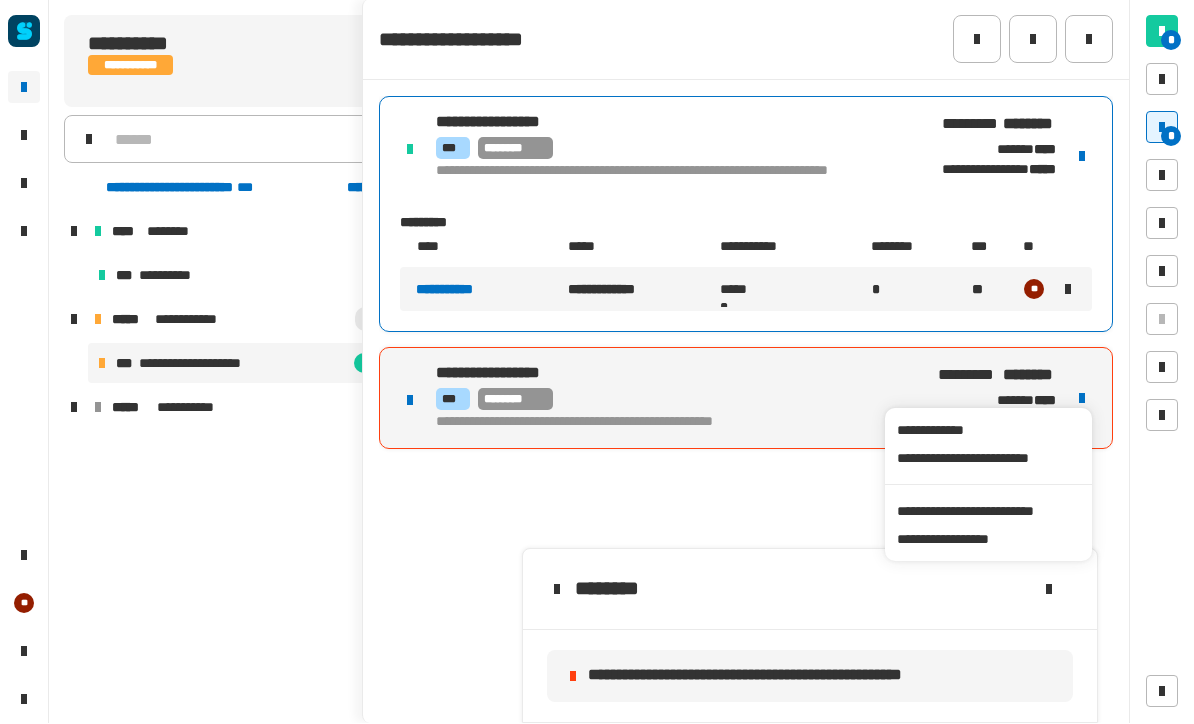 click on "**********" at bounding box center [988, 512] 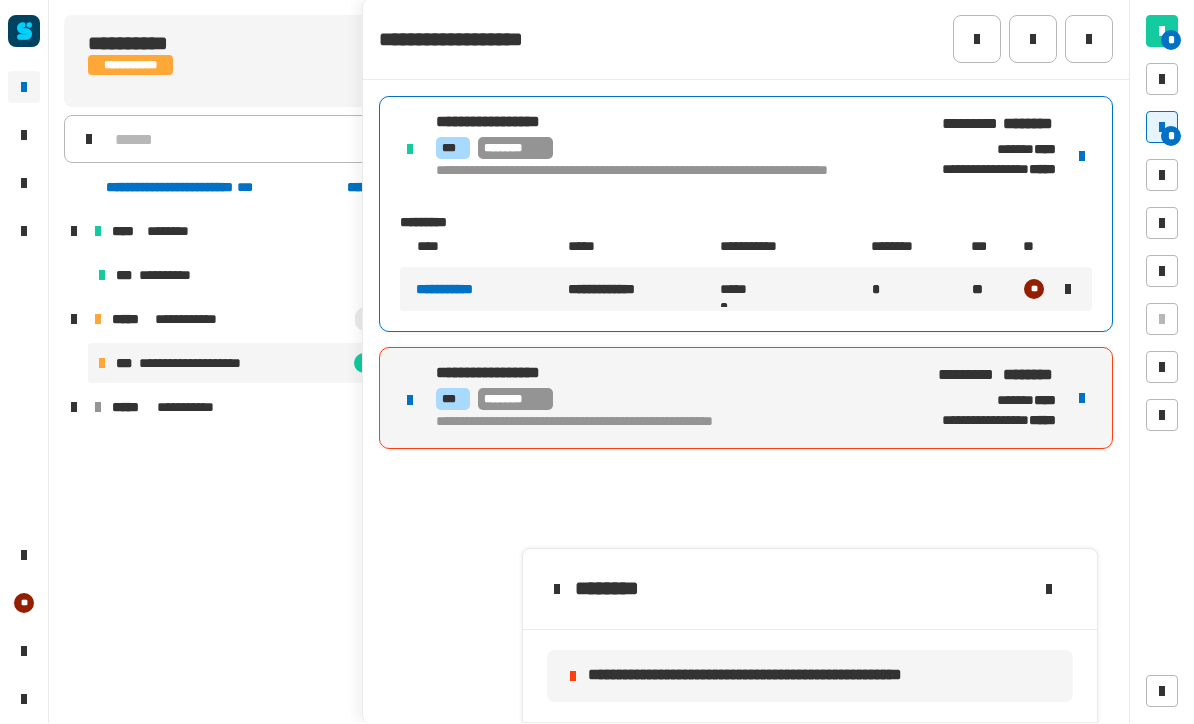click on "**********" at bounding box center (746, 399) 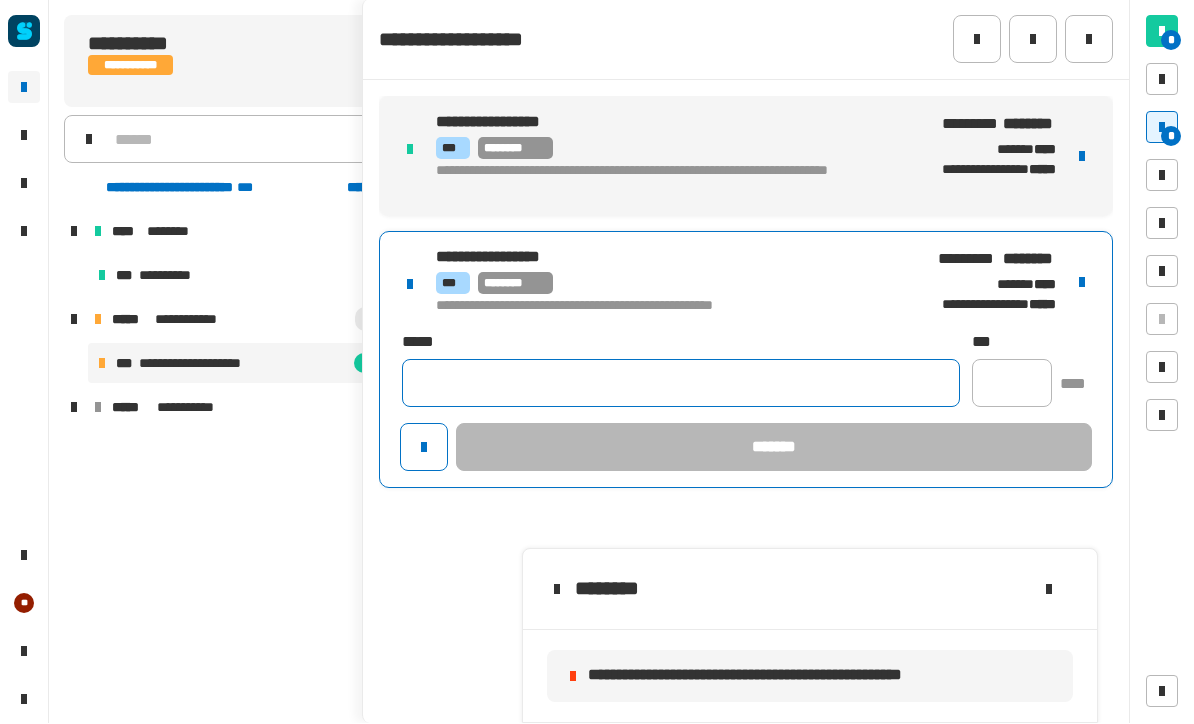 click 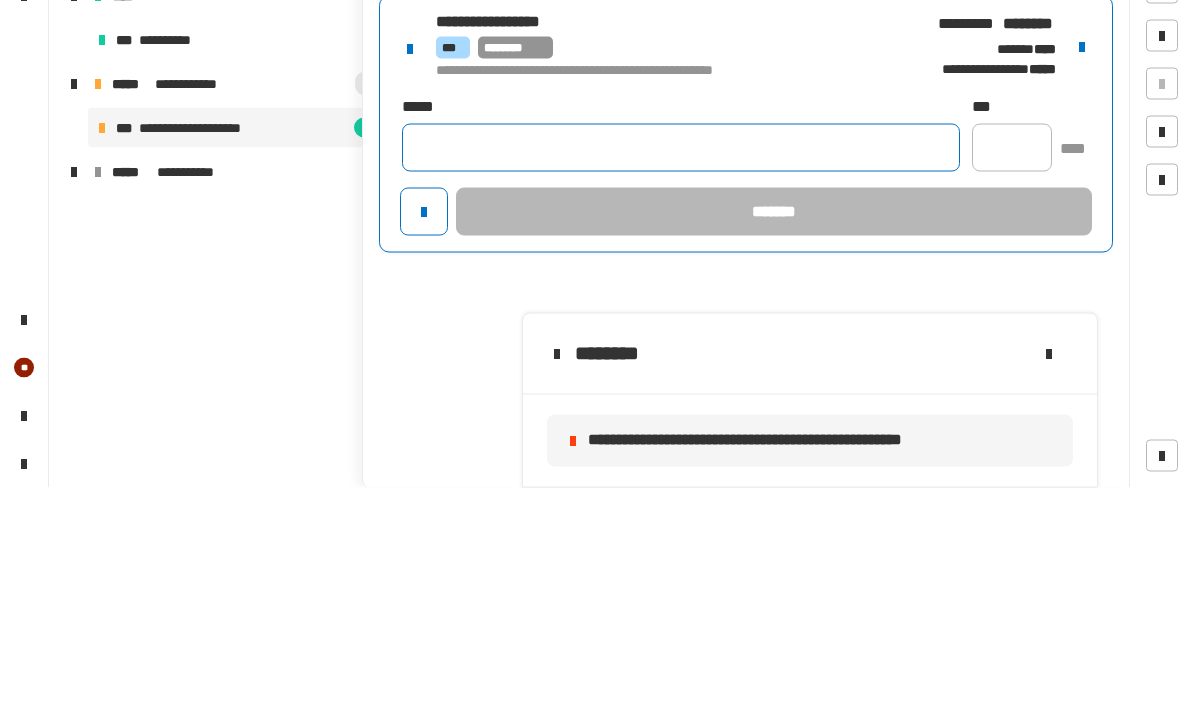 paste on "**********" 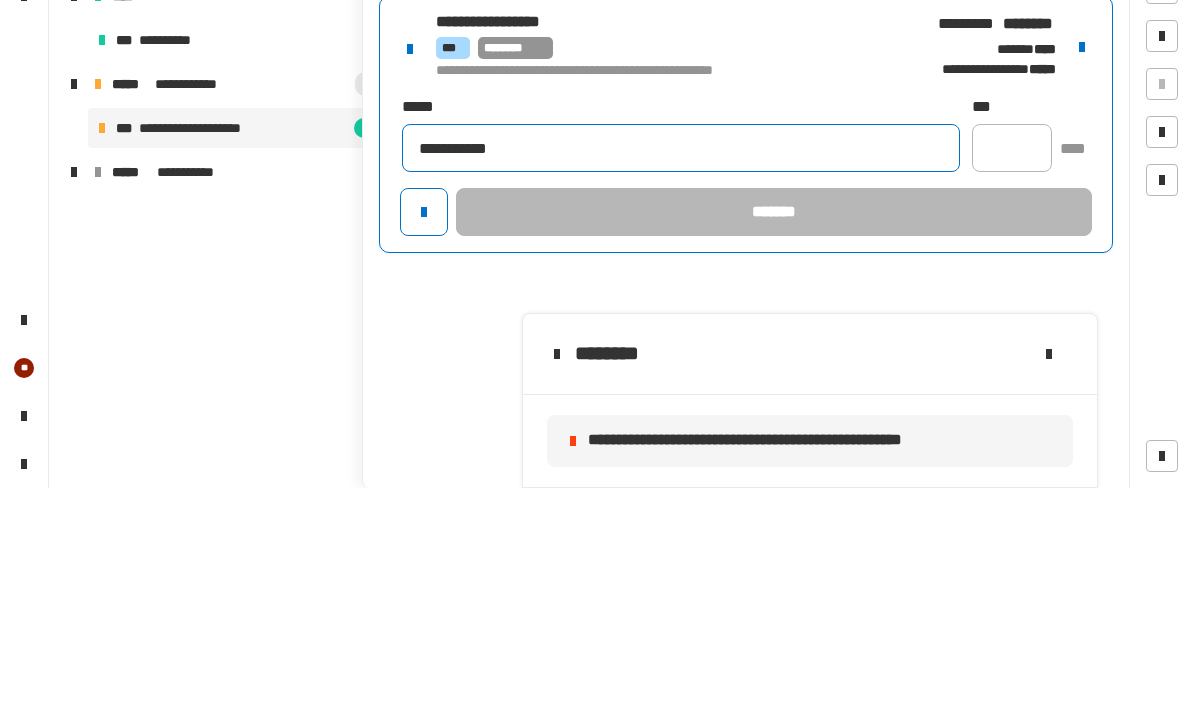 type on "**********" 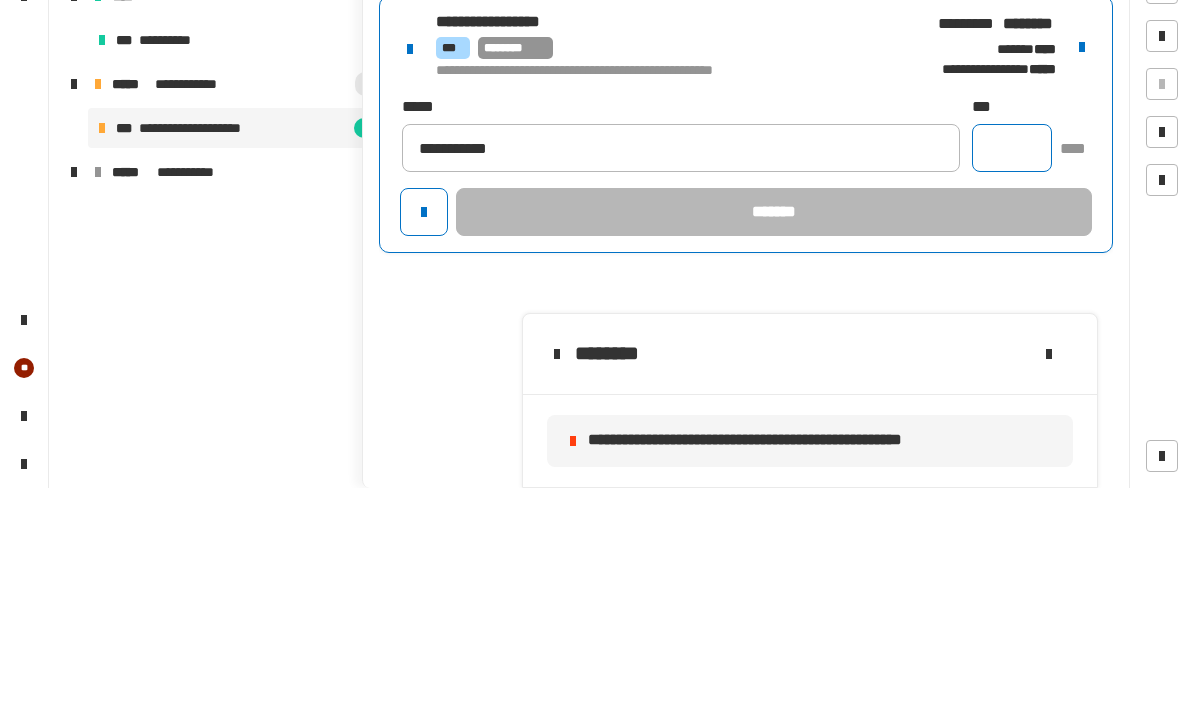 click 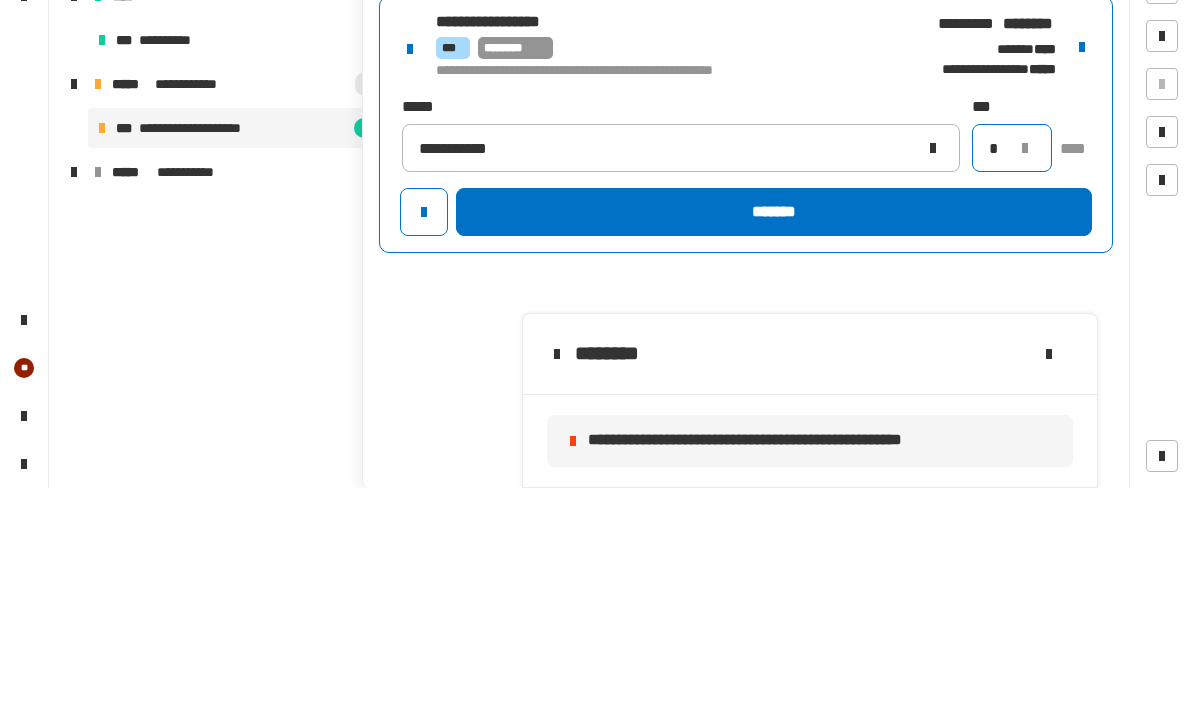 type on "*" 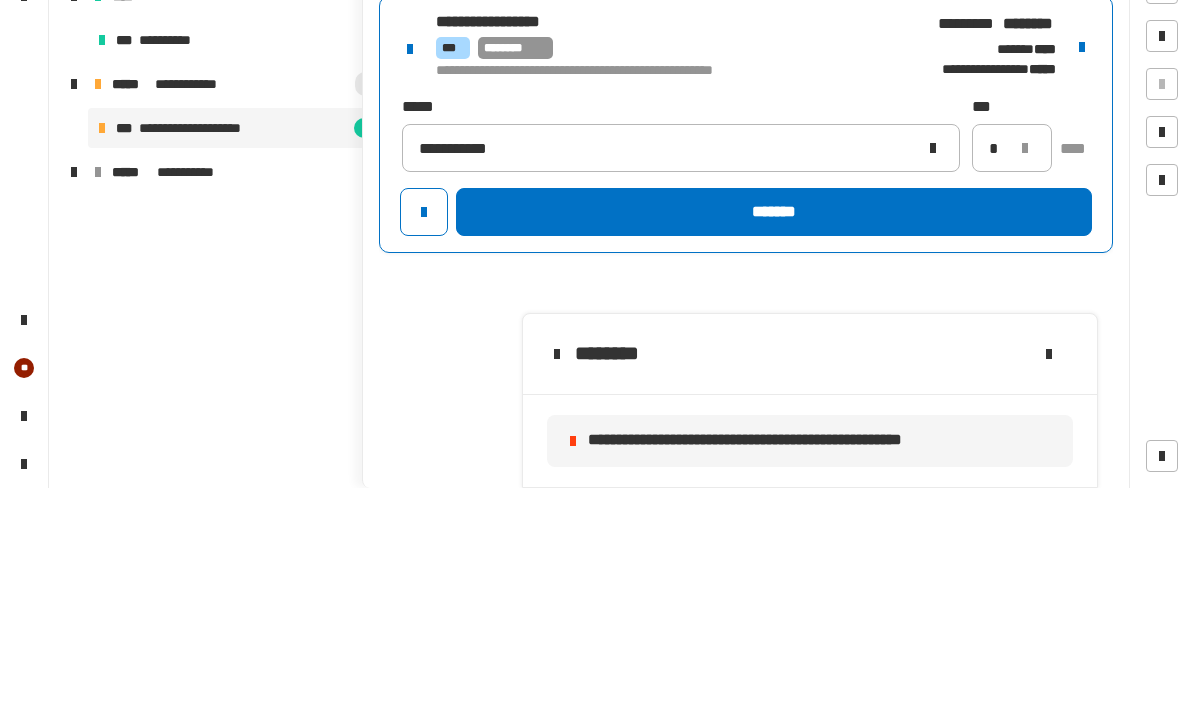 click on "*******" 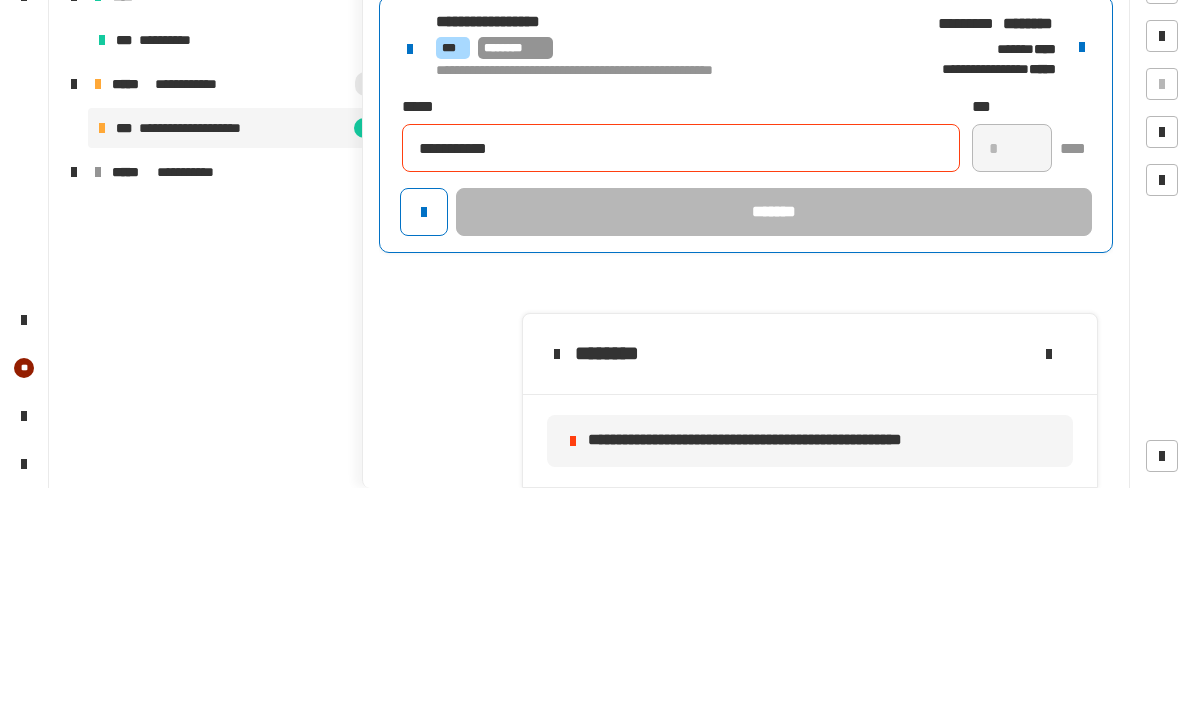 type 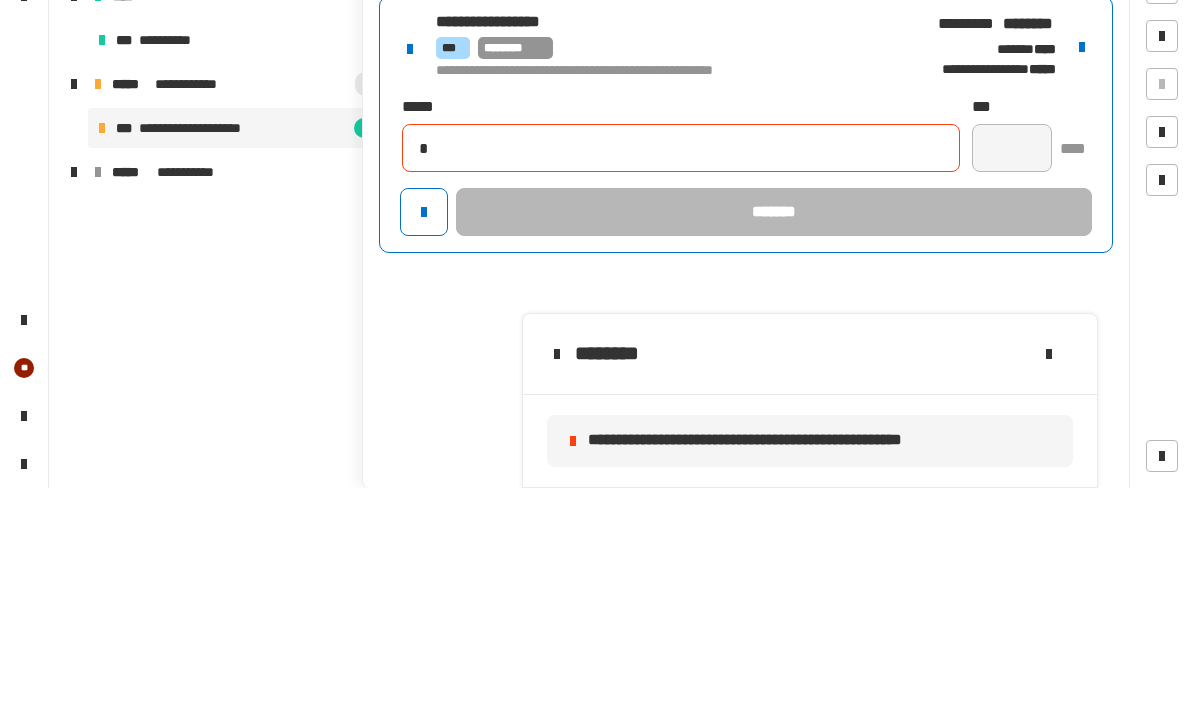 type 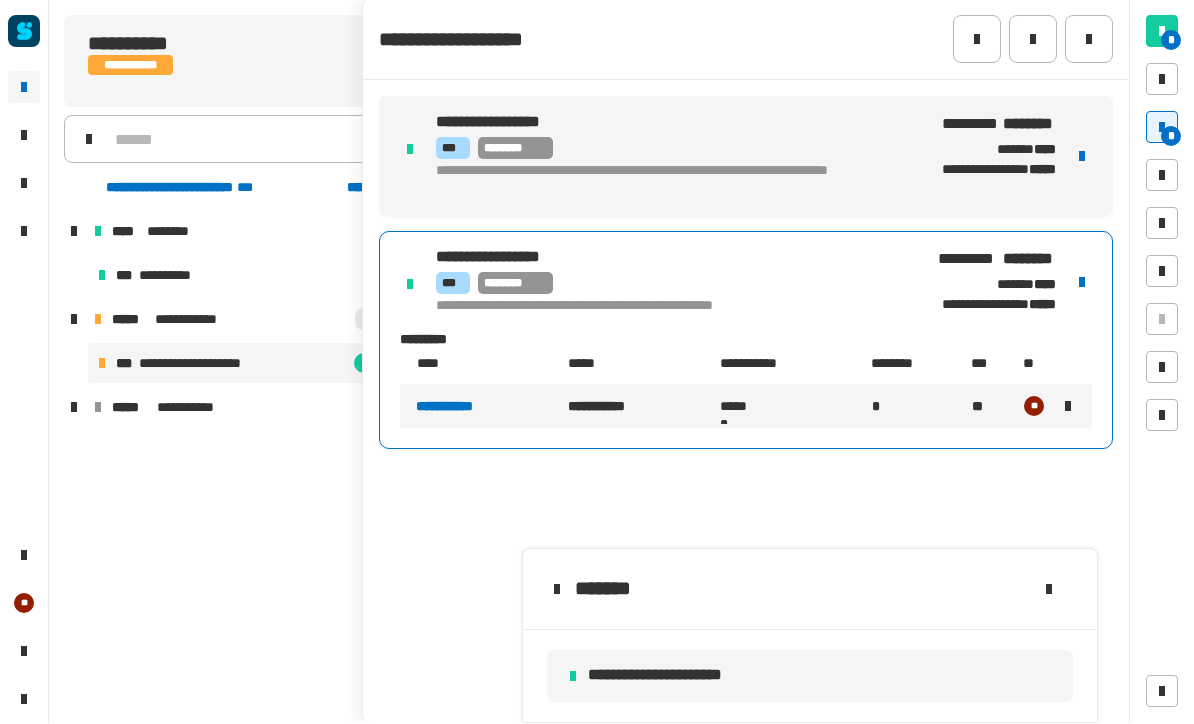click 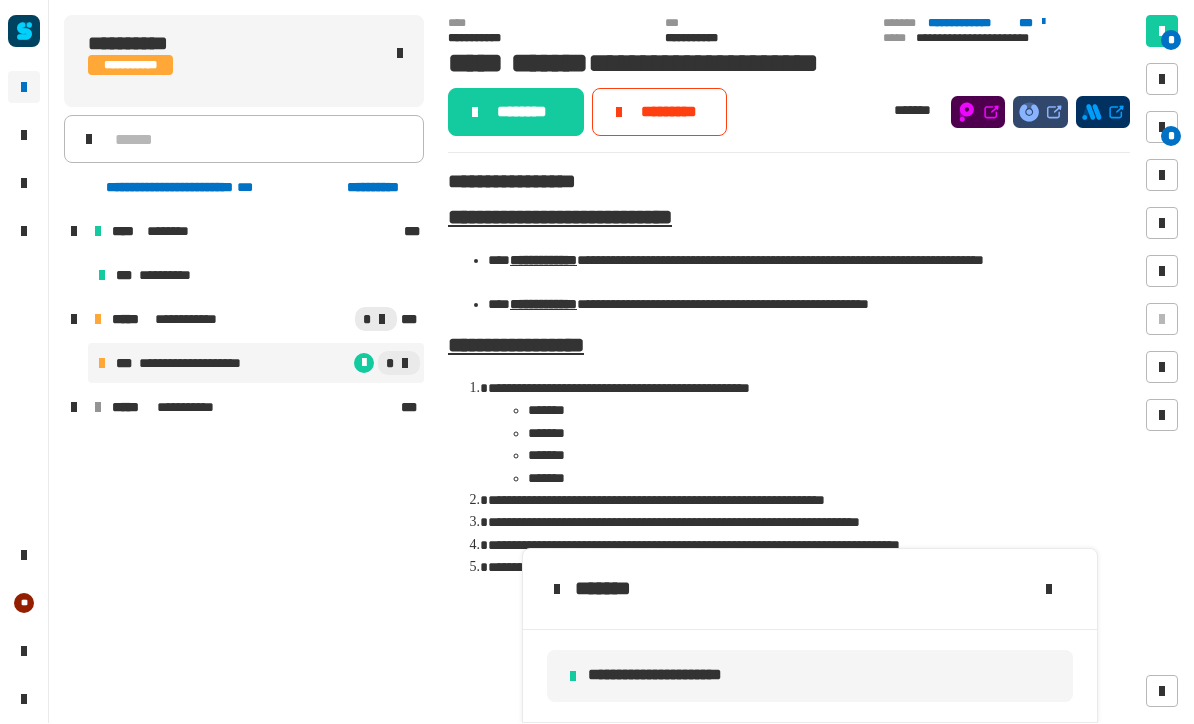 click on "**********" 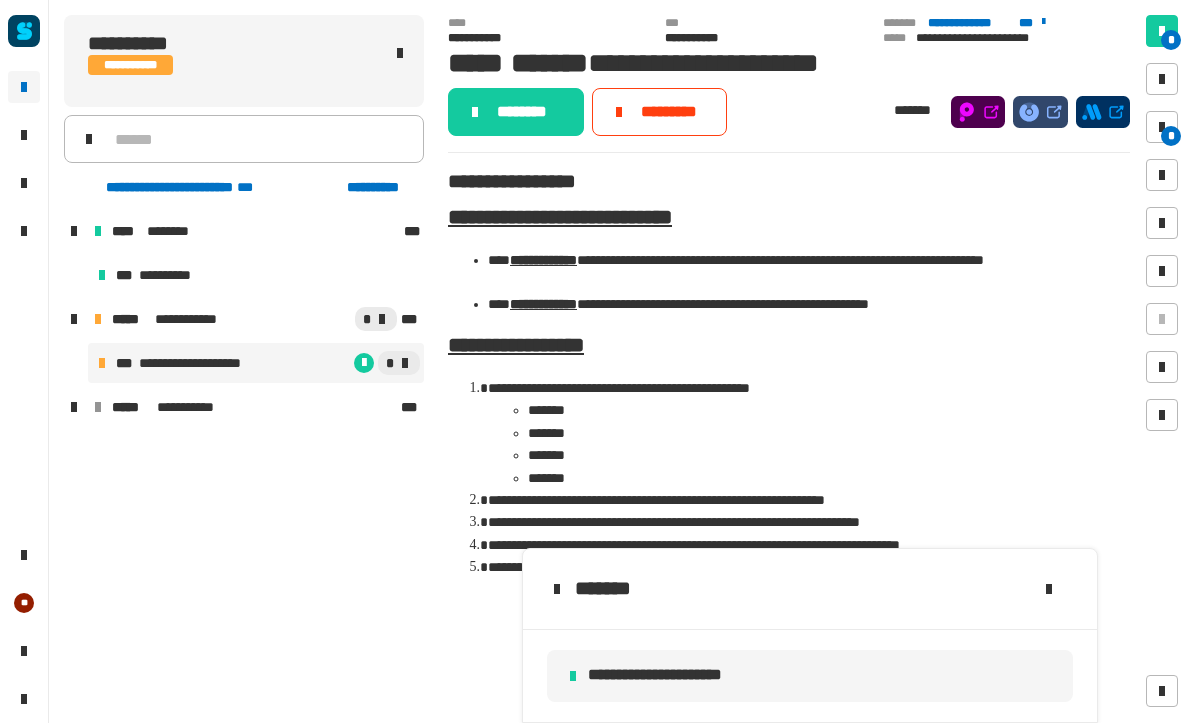 click on "**********" 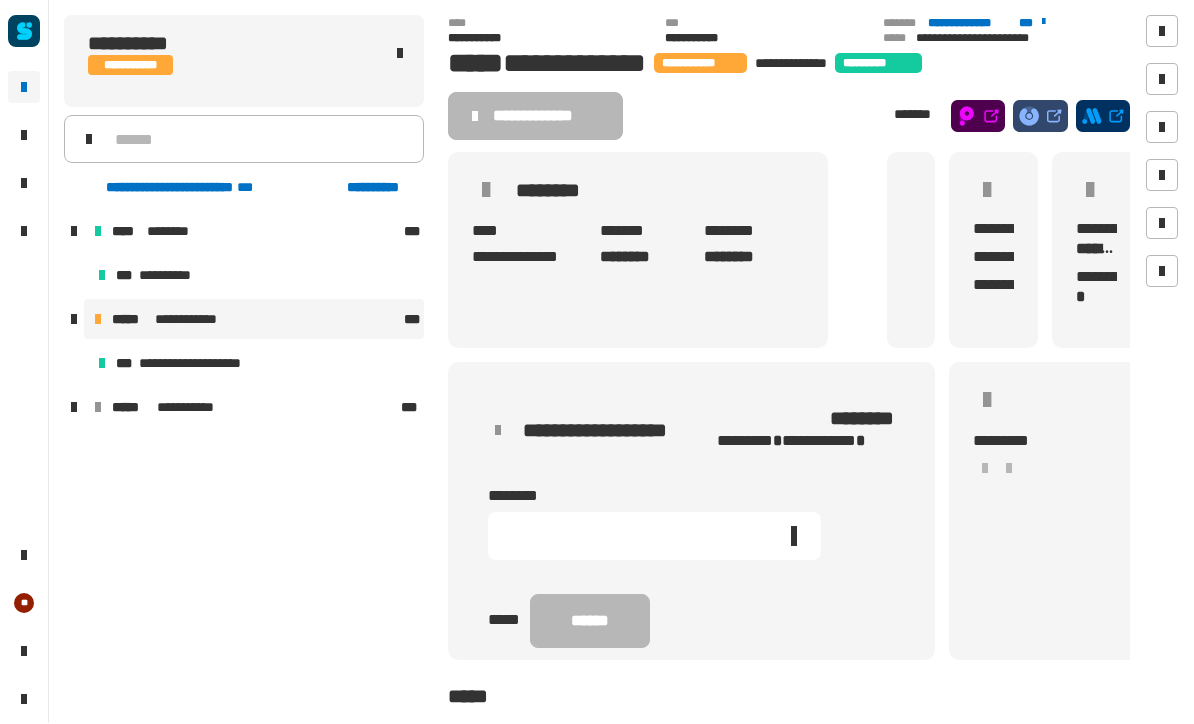 click 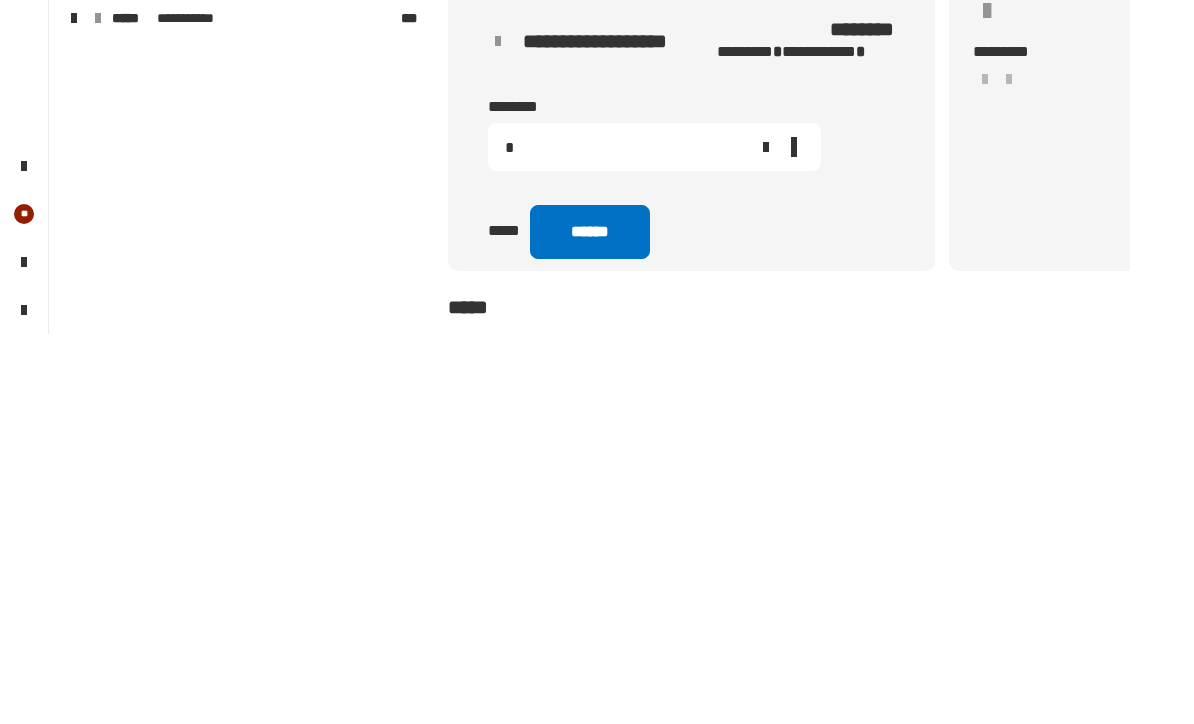 type on "*" 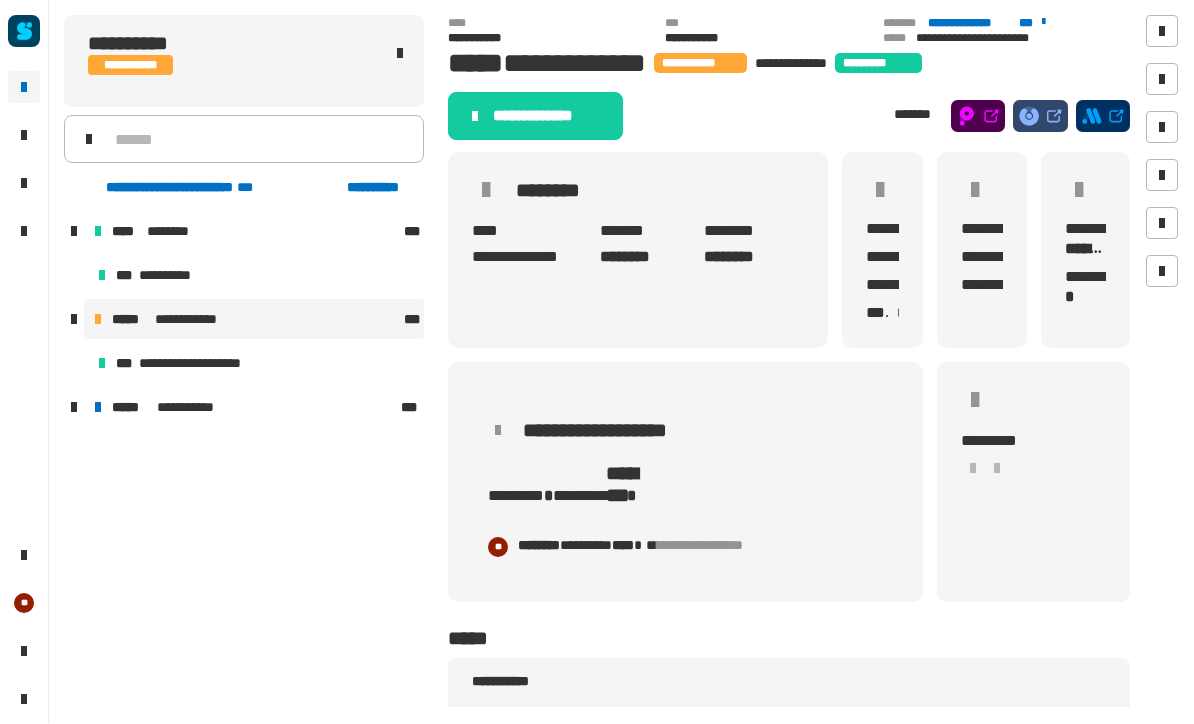 click on "**********" 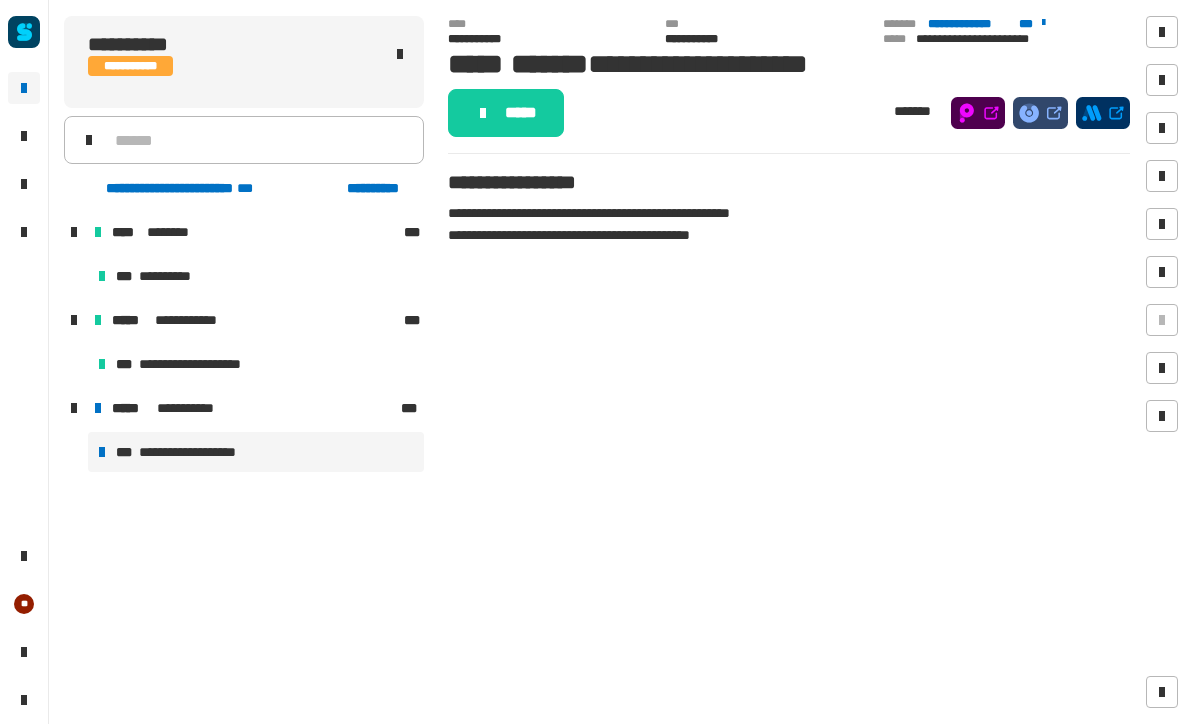 click on "*****" 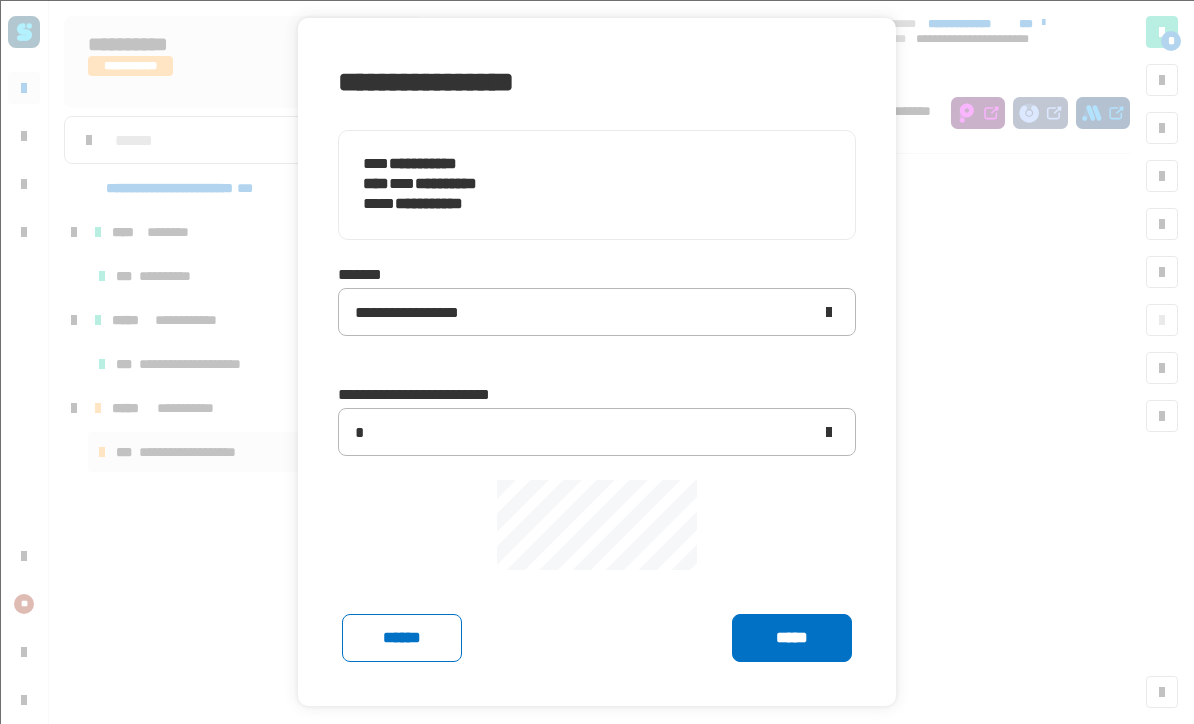 click on "******" 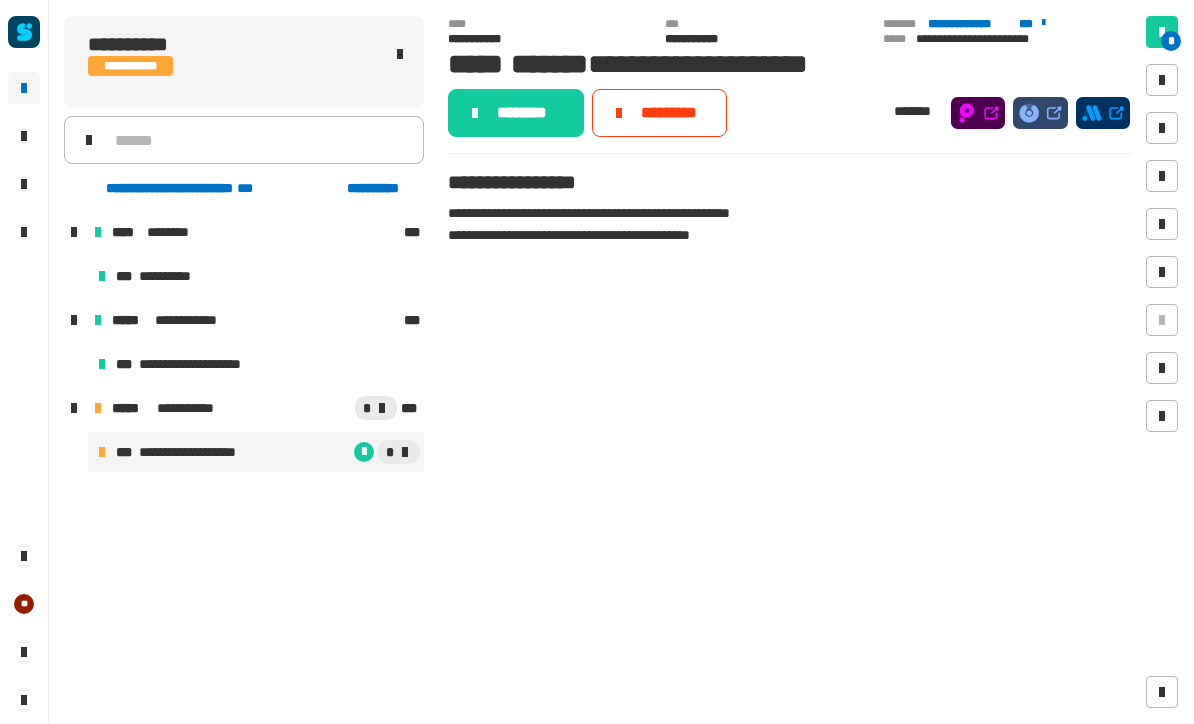 click on "********" 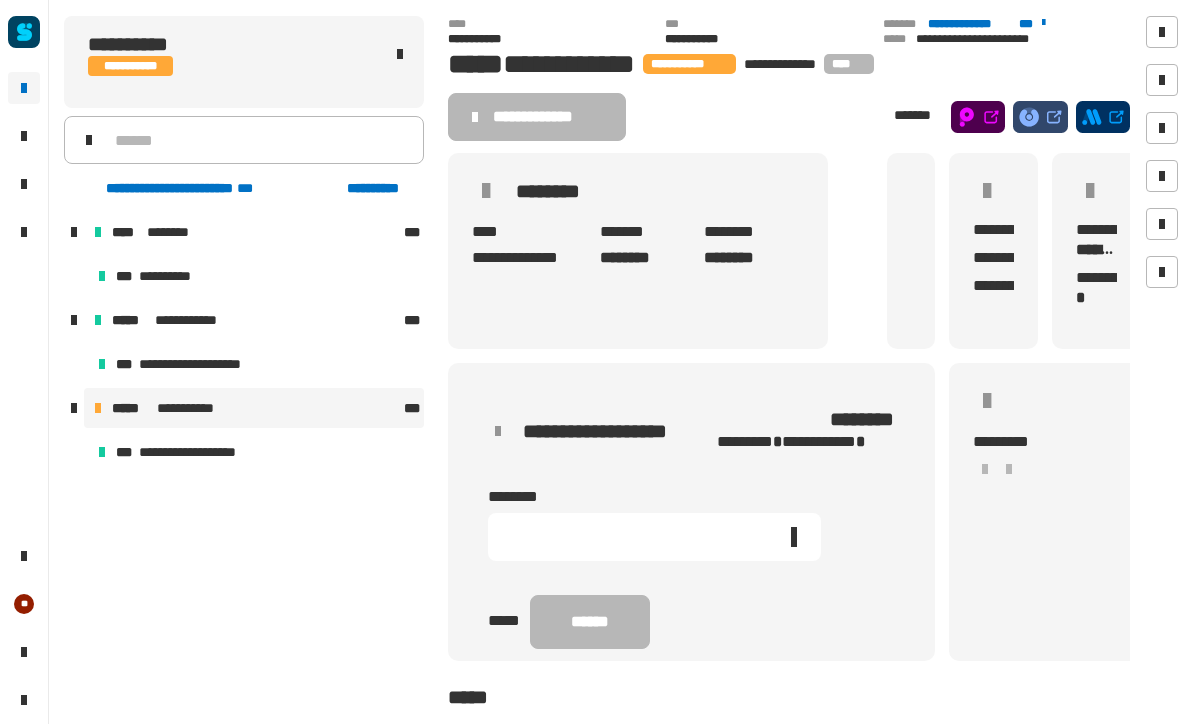 click 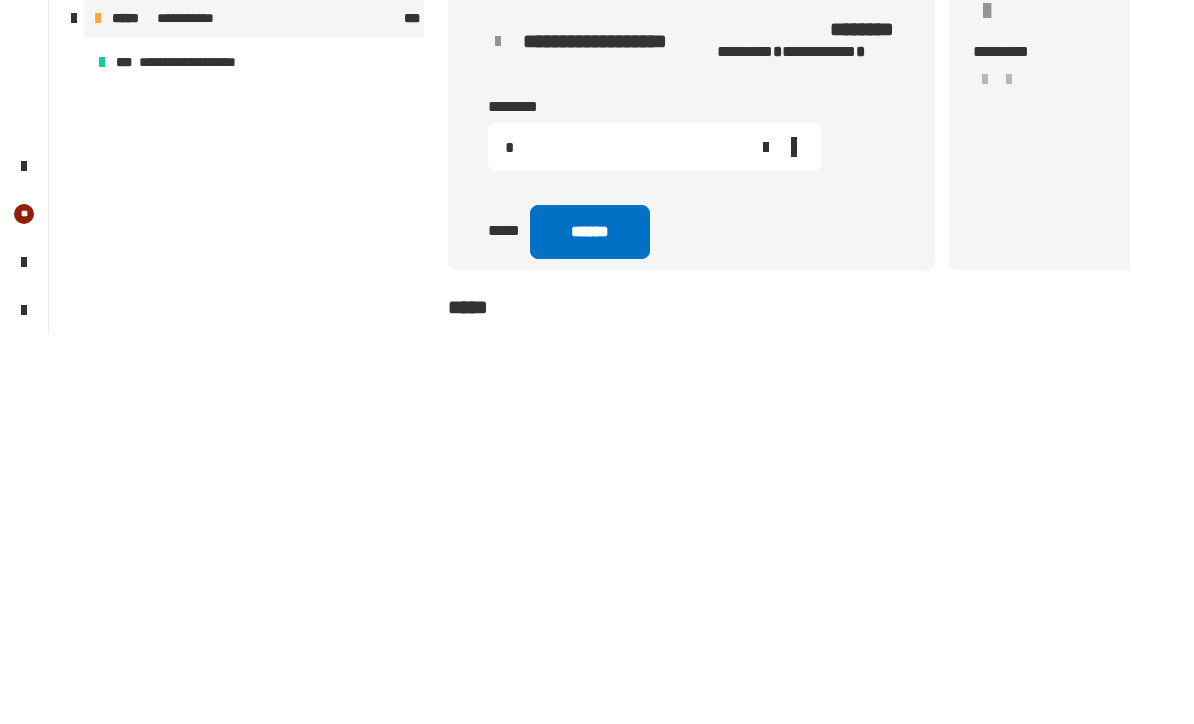 type on "*" 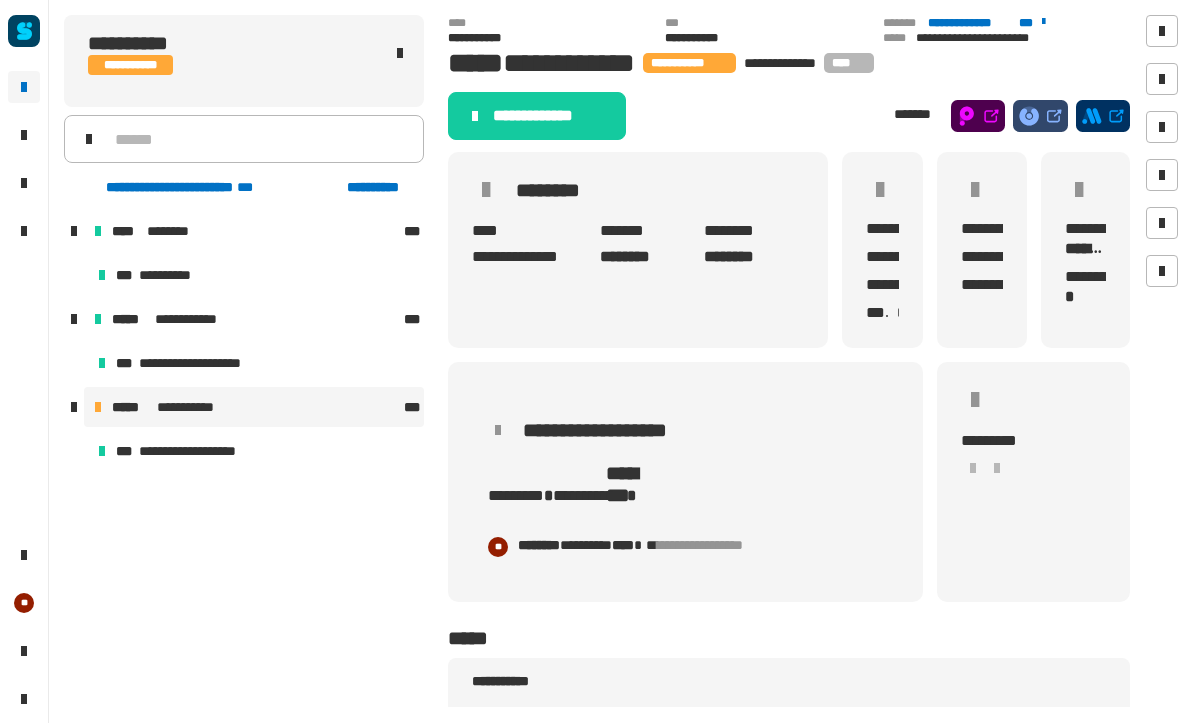 click on "**********" 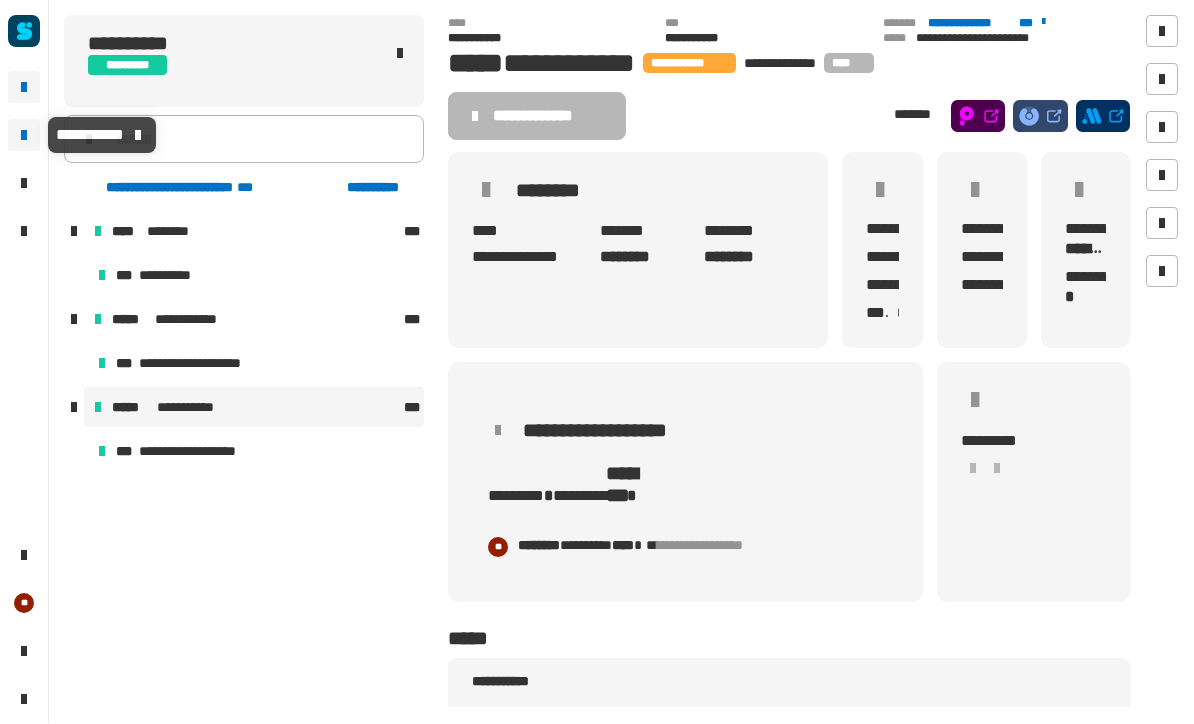 click 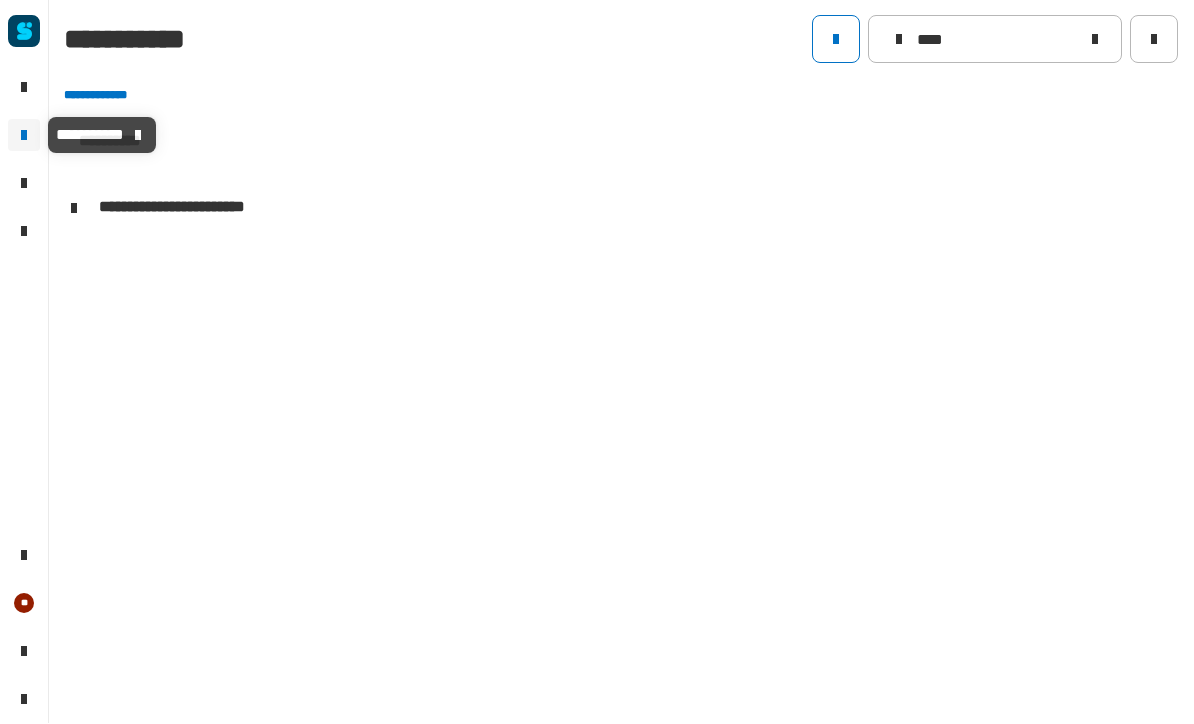 scroll, scrollTop: 1, scrollLeft: 0, axis: vertical 